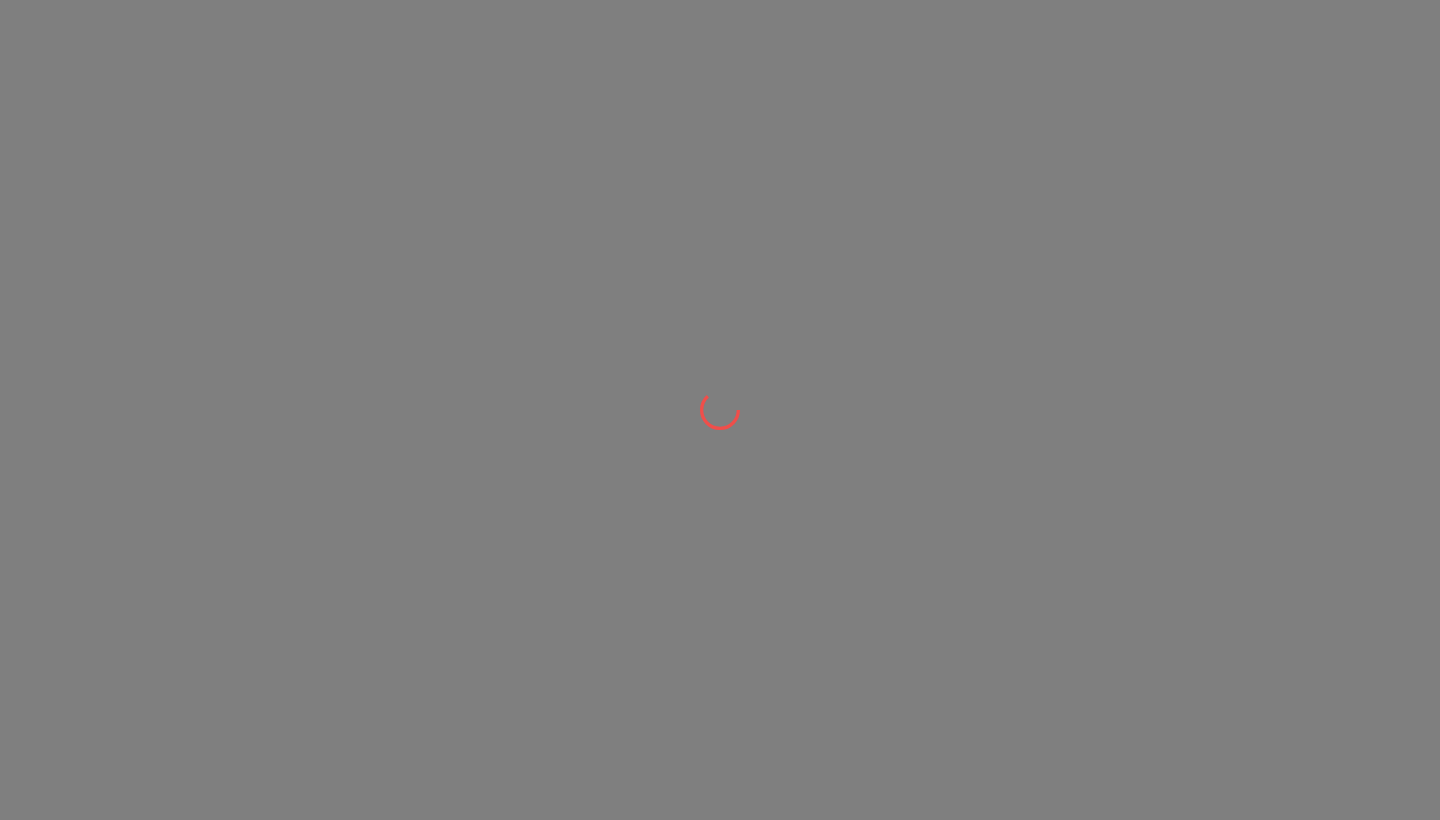scroll, scrollTop: 0, scrollLeft: 0, axis: both 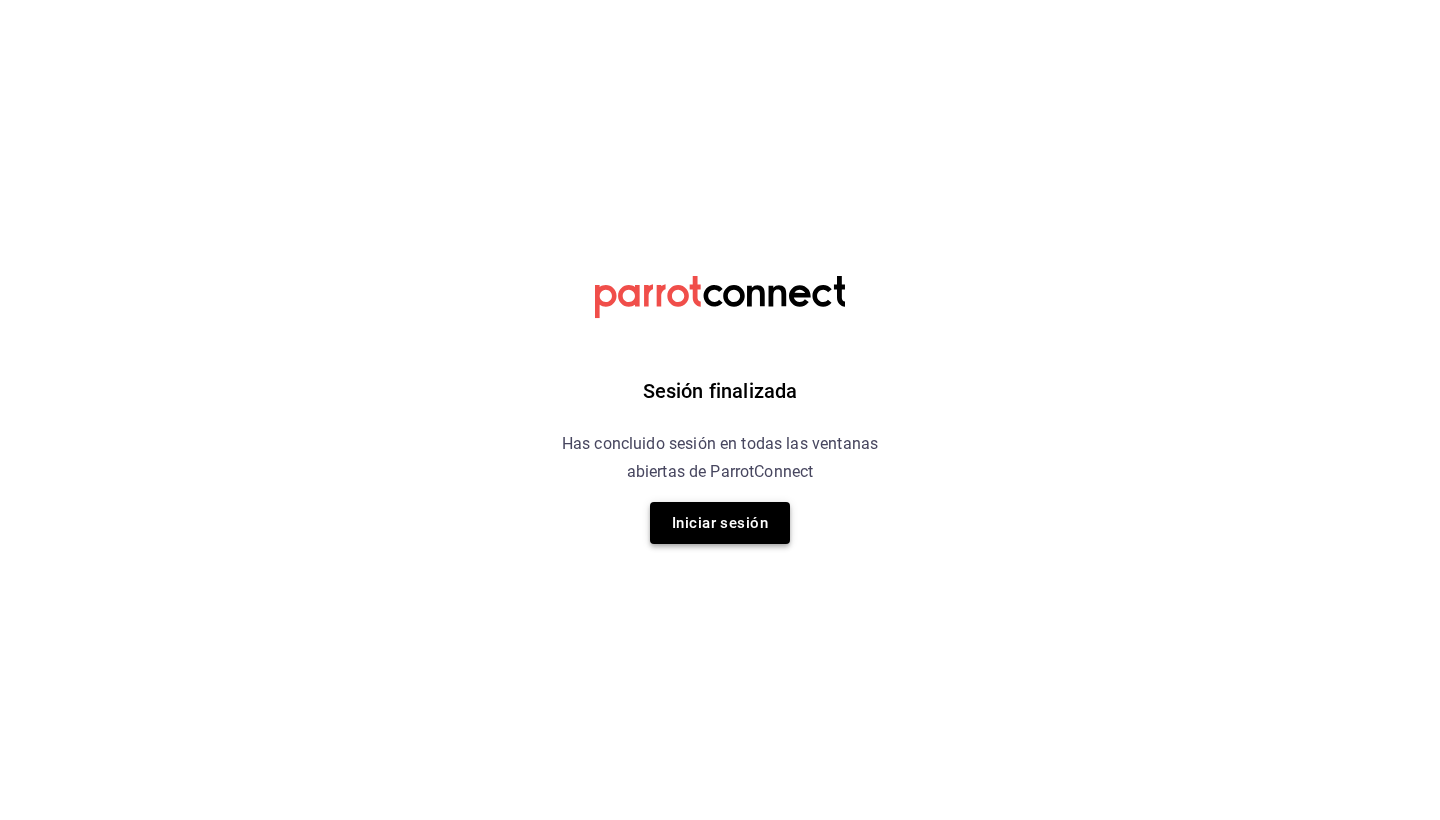 click on "Iniciar sesión" at bounding box center [720, 523] 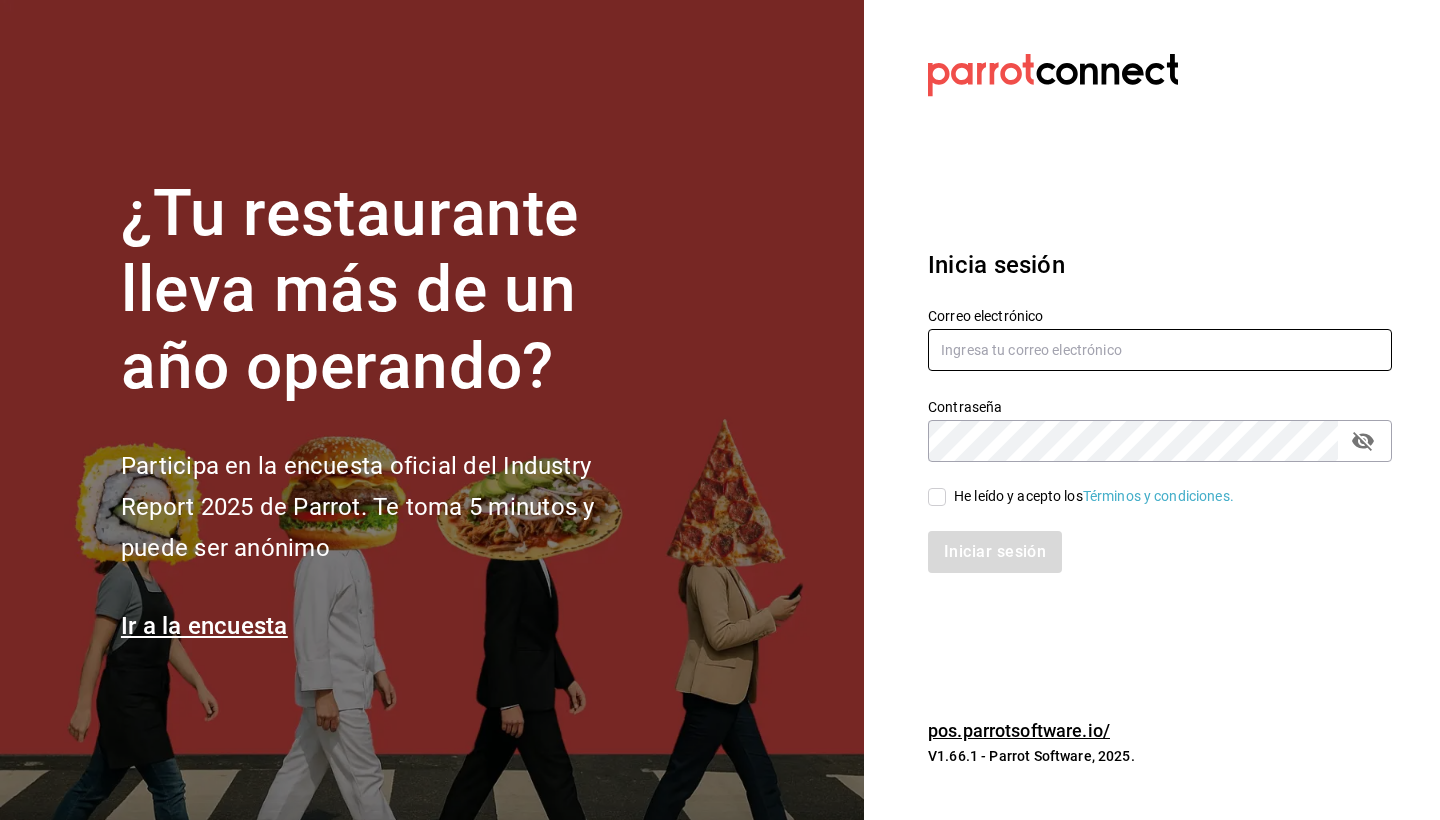 type on "[USERNAME]@[DOMAIN].com" 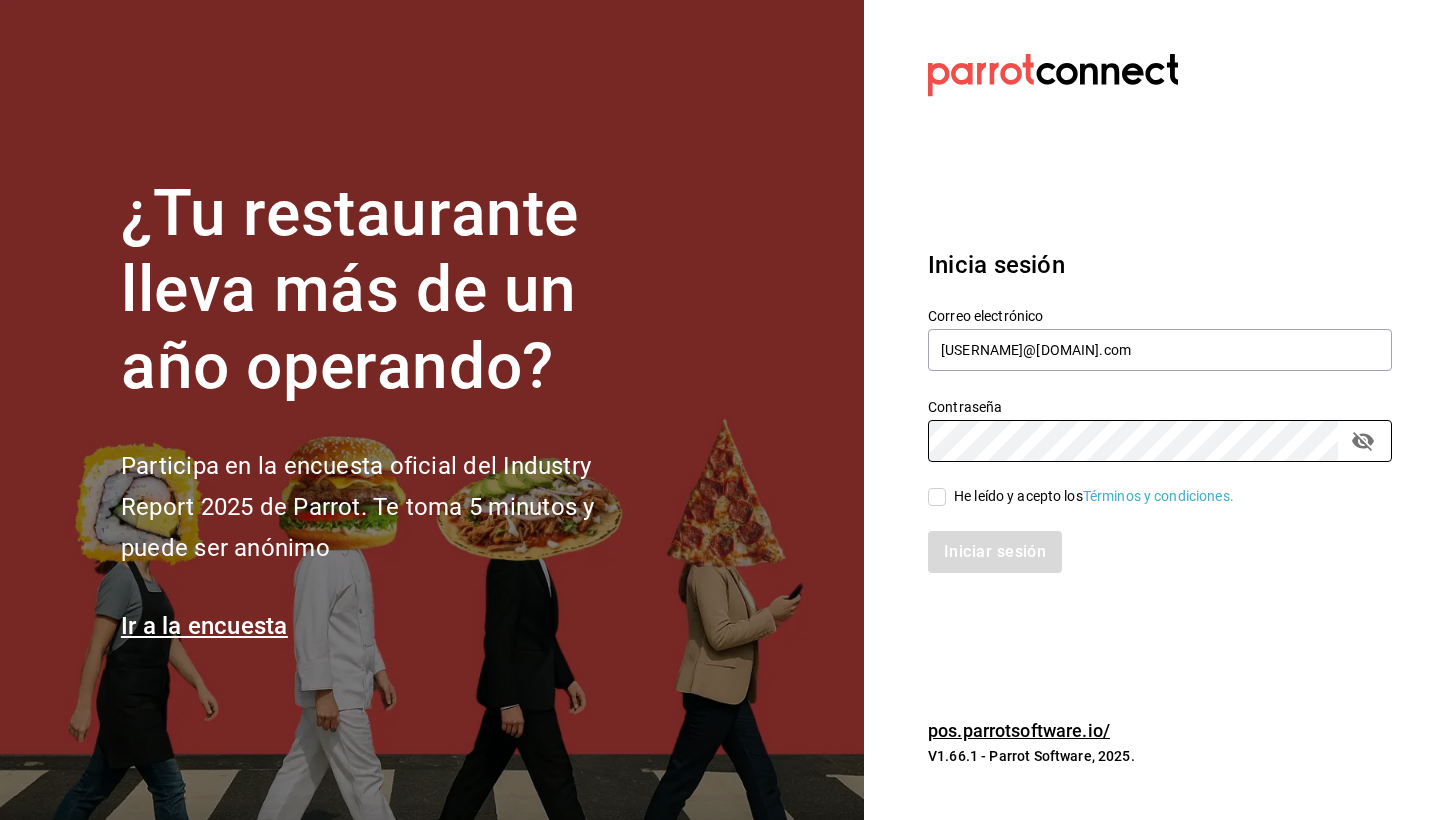 click on "He leído y acepto los  Términos y condiciones." at bounding box center (937, 497) 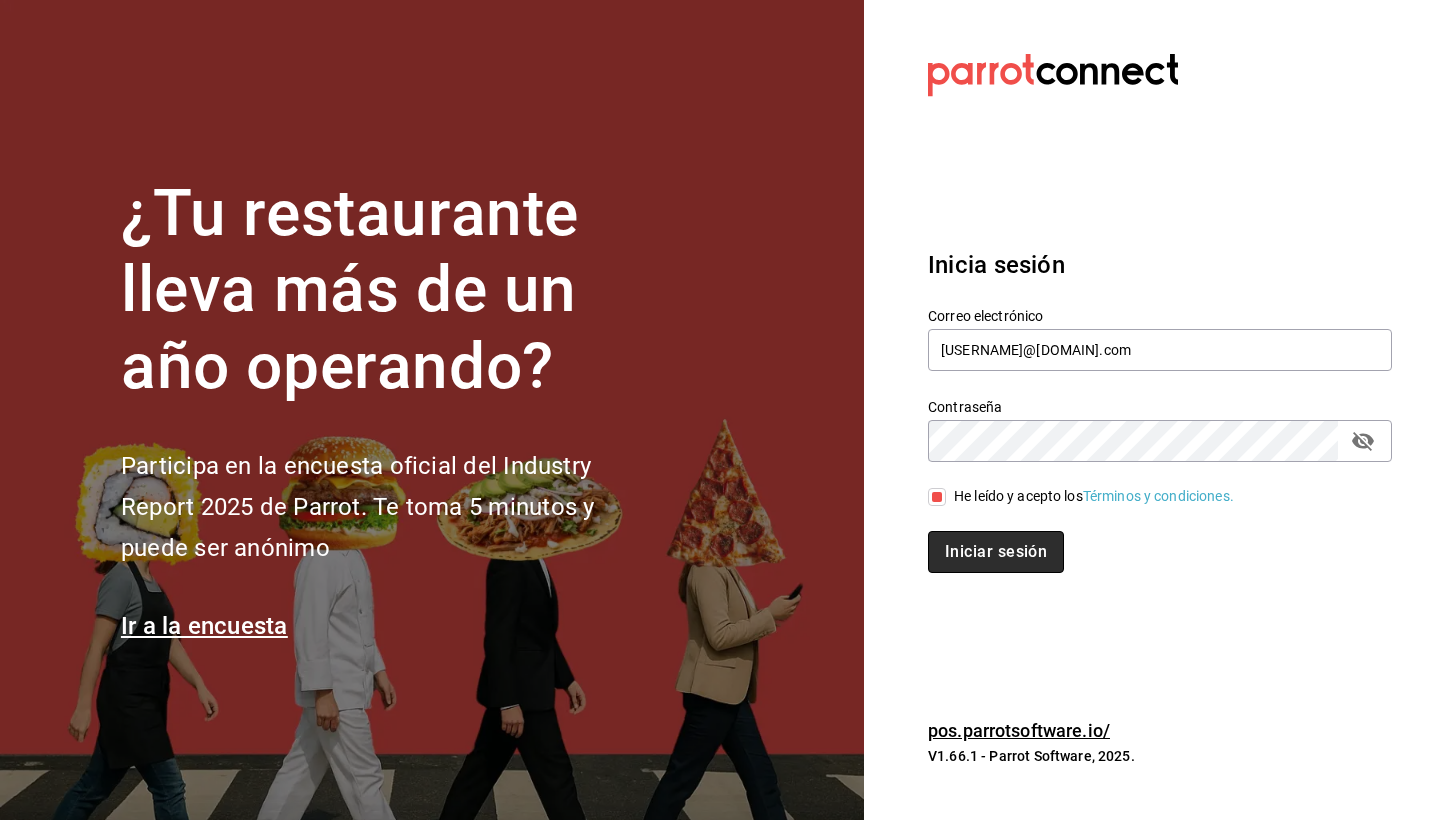 click on "Iniciar sesión" at bounding box center [996, 552] 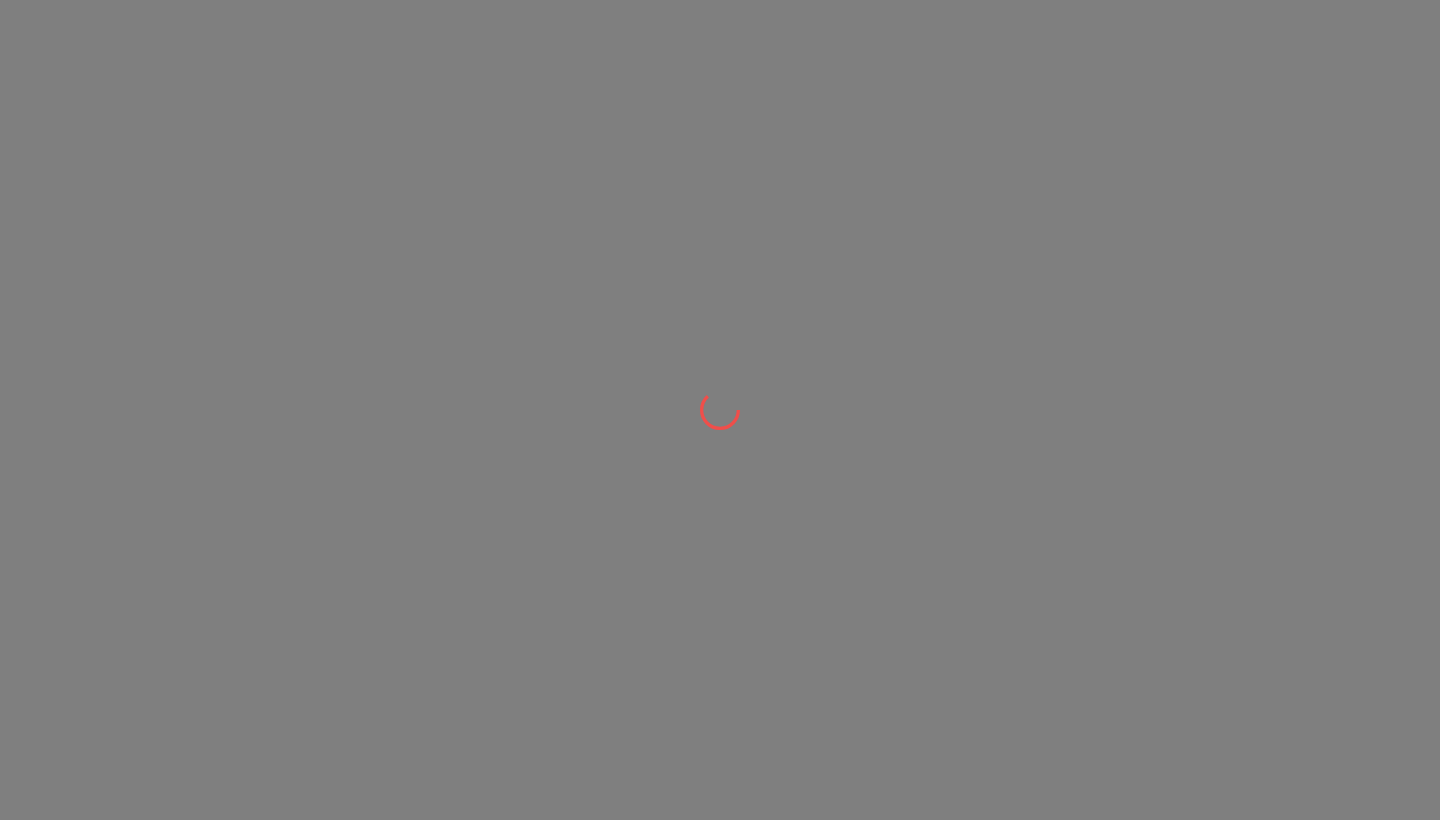 scroll, scrollTop: 0, scrollLeft: 0, axis: both 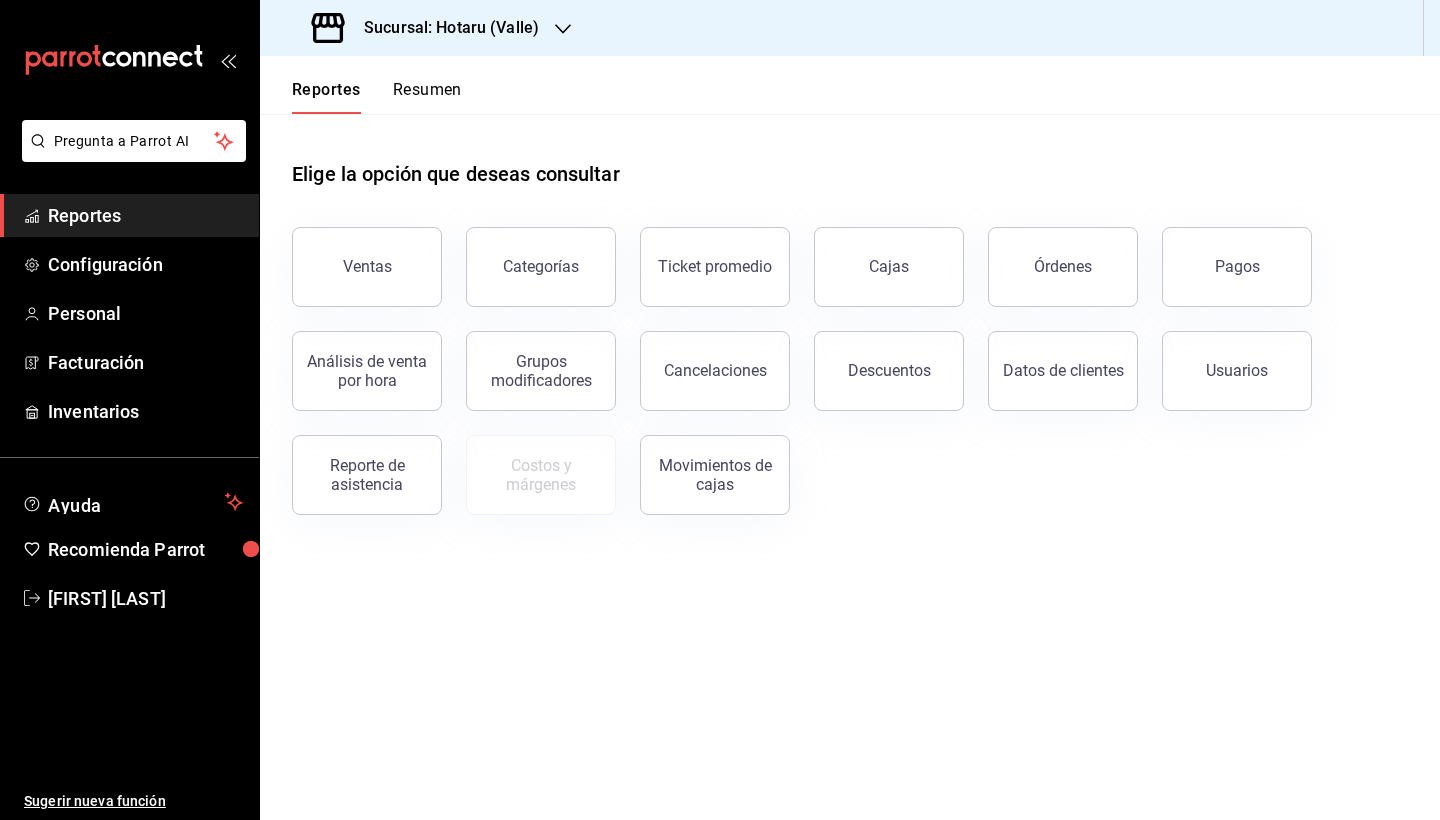 click 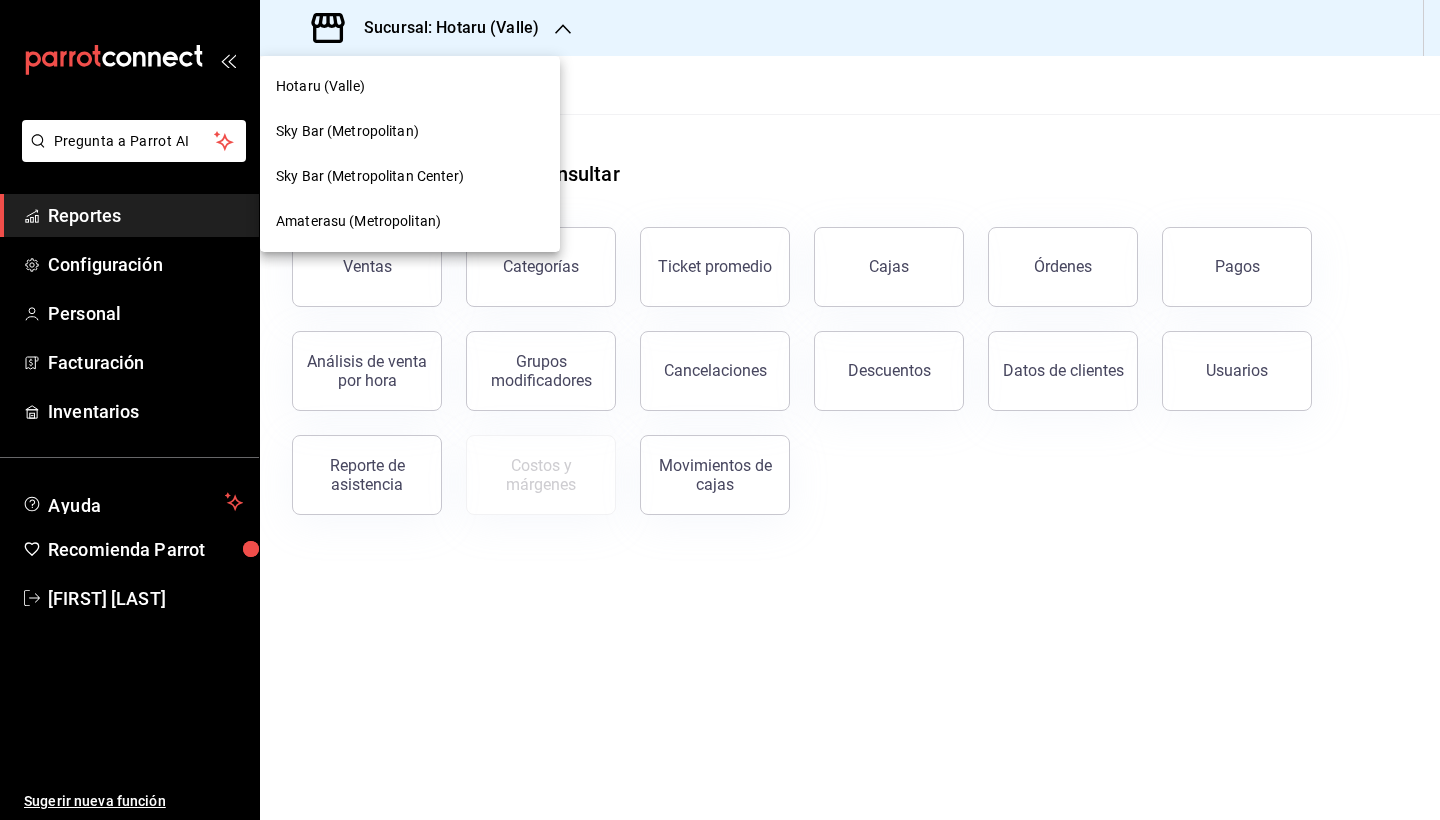 click on "Amaterasu (Metropolitan)" at bounding box center (410, 221) 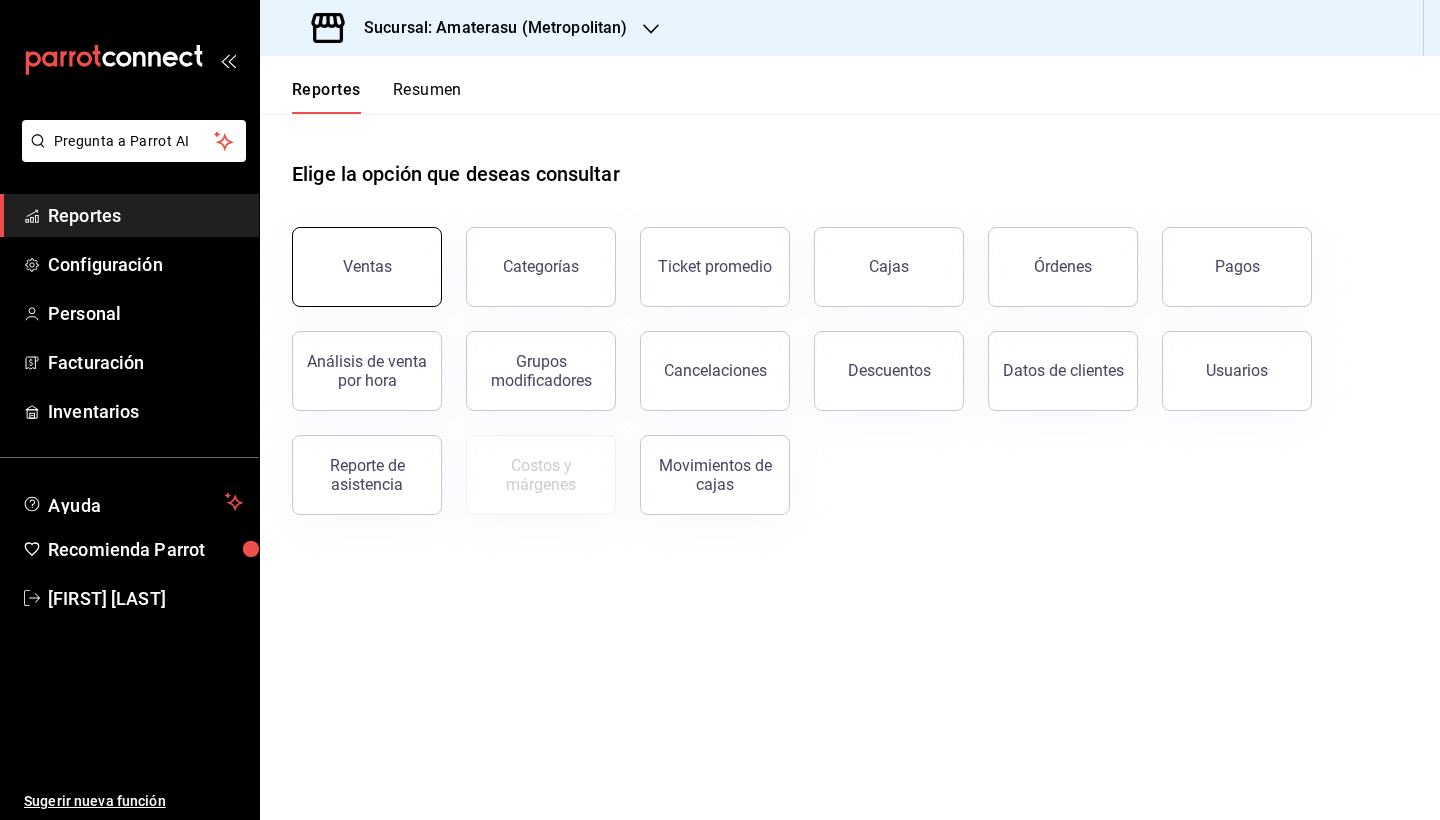 click on "Ventas" at bounding box center (367, 267) 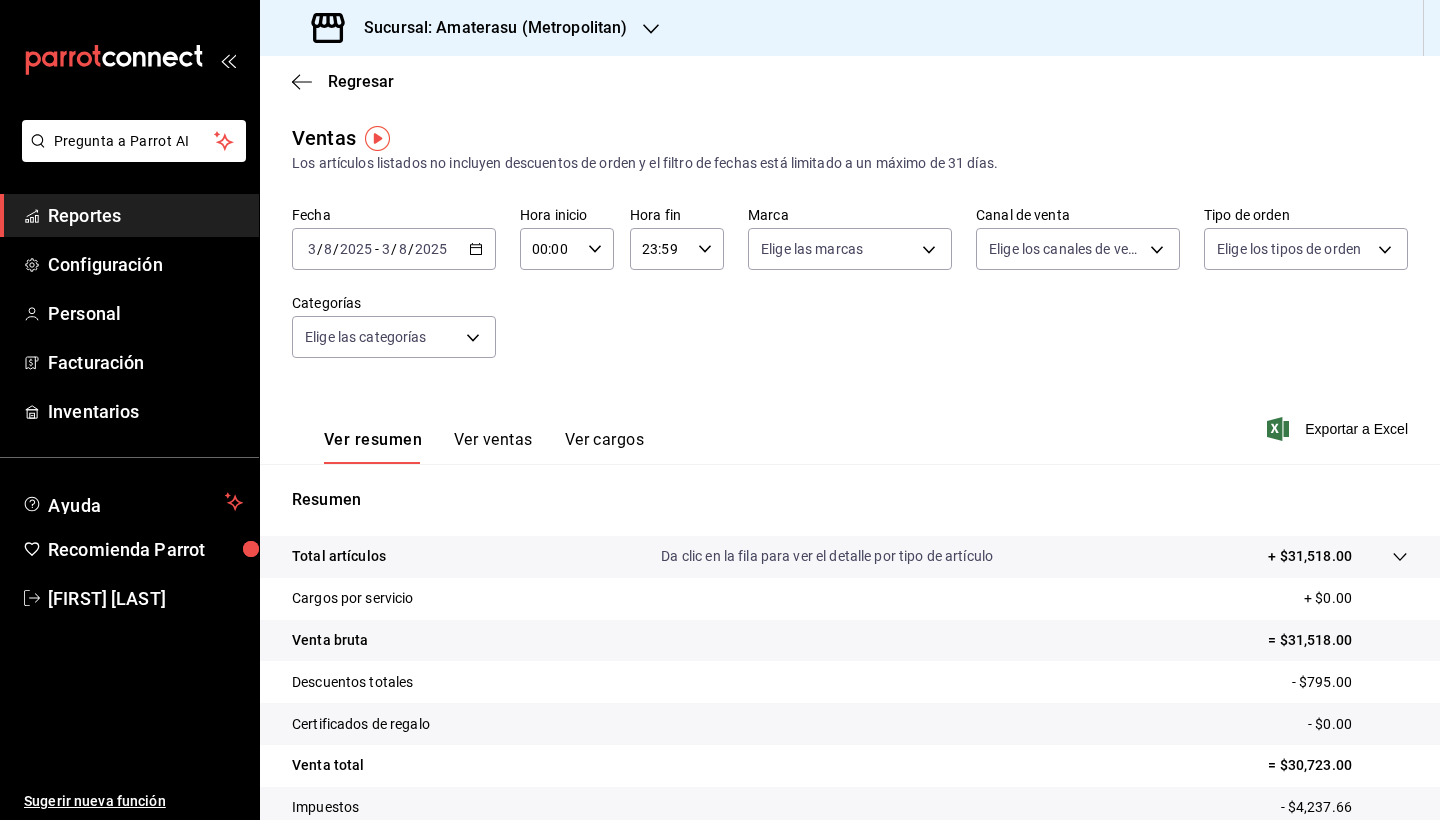 click 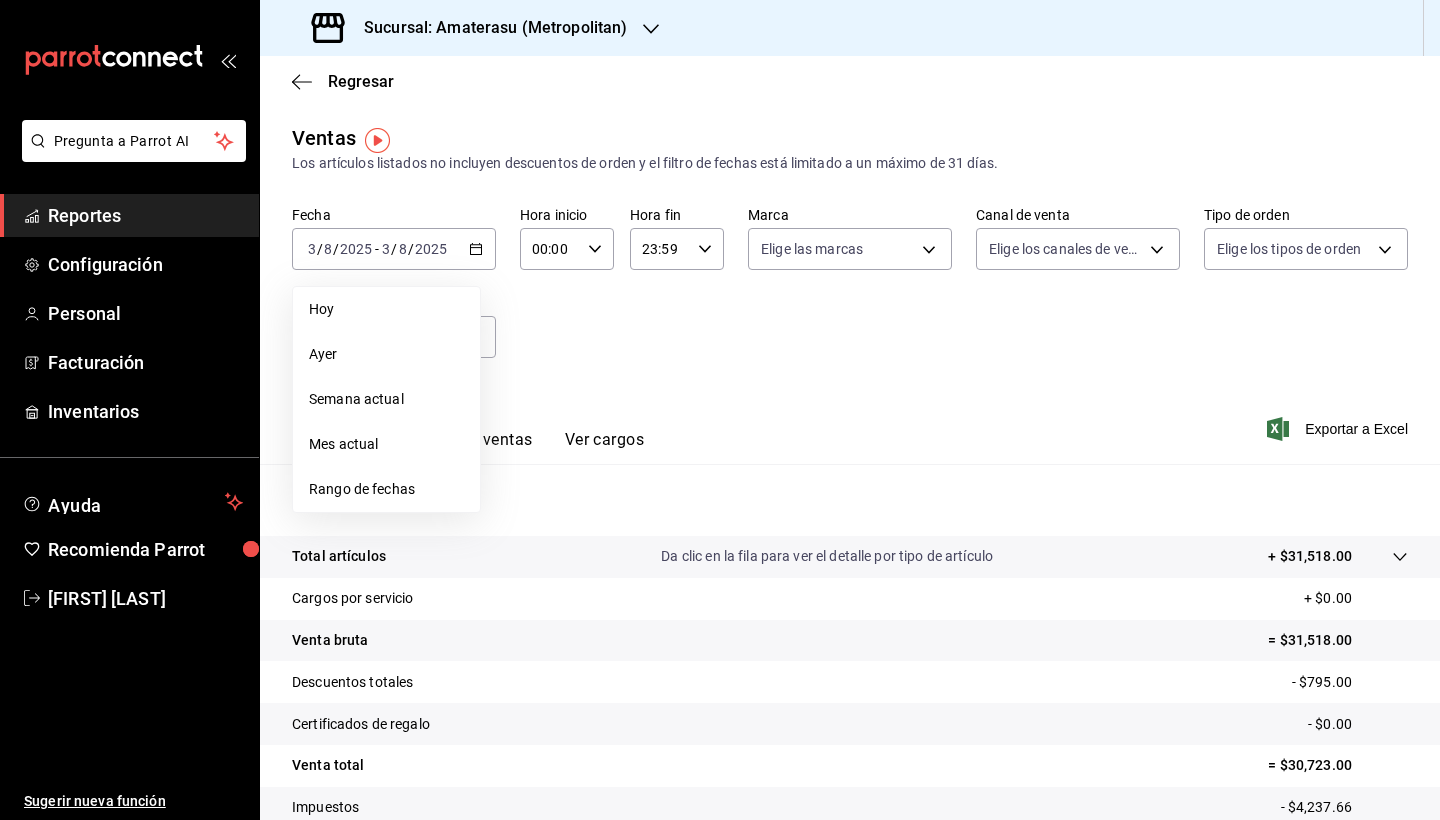 scroll, scrollTop: 0, scrollLeft: 0, axis: both 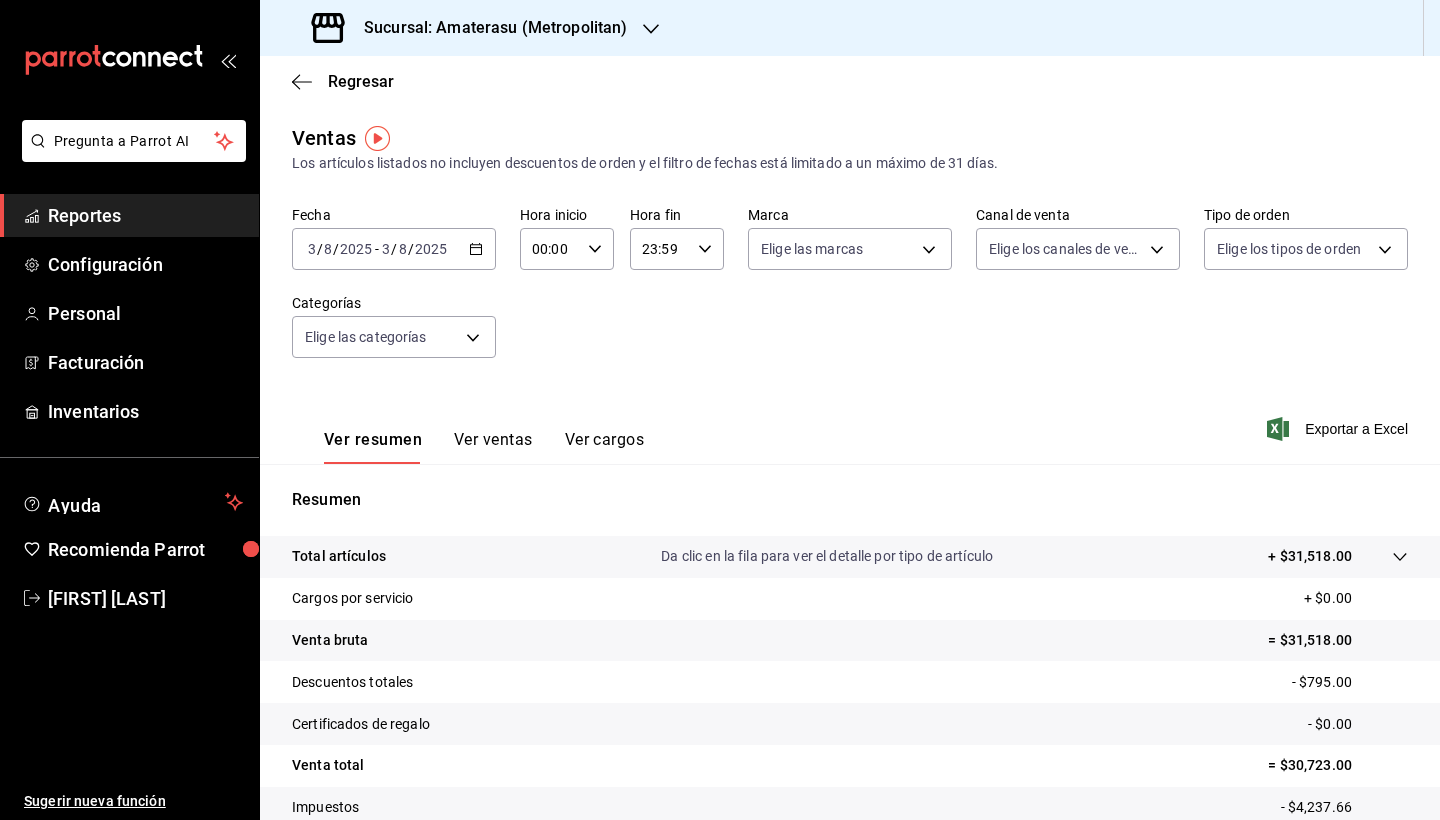 click on "Fecha [DATE] [DATE] - [DATE] [DATE] Hora inicio 00:00 Hora inicio Hora fin 23:59 Hora fin Marca Elige las marcas Canal de venta Elige los canales de venta Tipo de orden Elige los tipos de orden Categorías Elige las categorías" at bounding box center (850, 294) 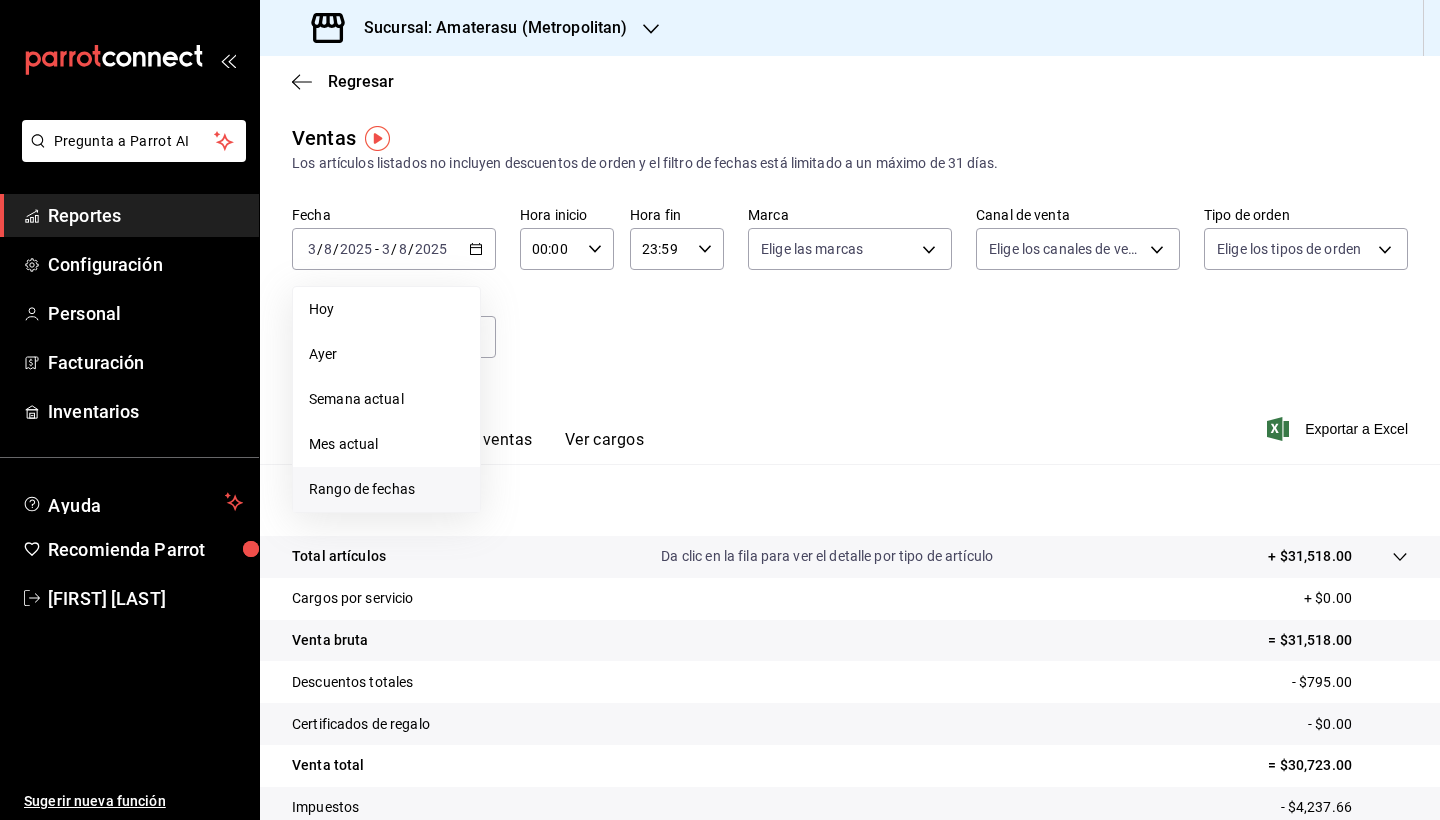 click on "Rango de fechas" at bounding box center (386, 489) 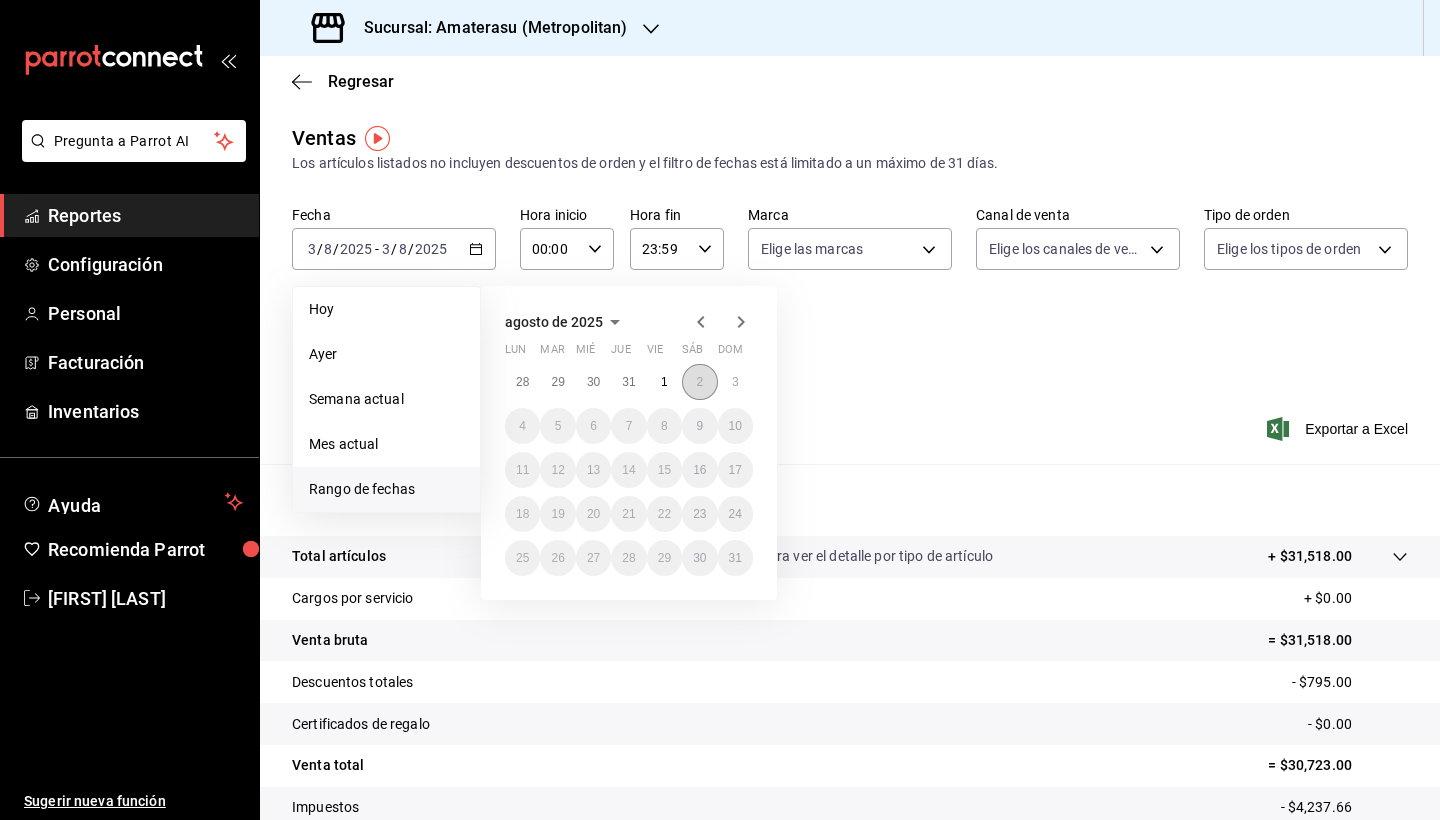 click on "2" at bounding box center [699, 382] 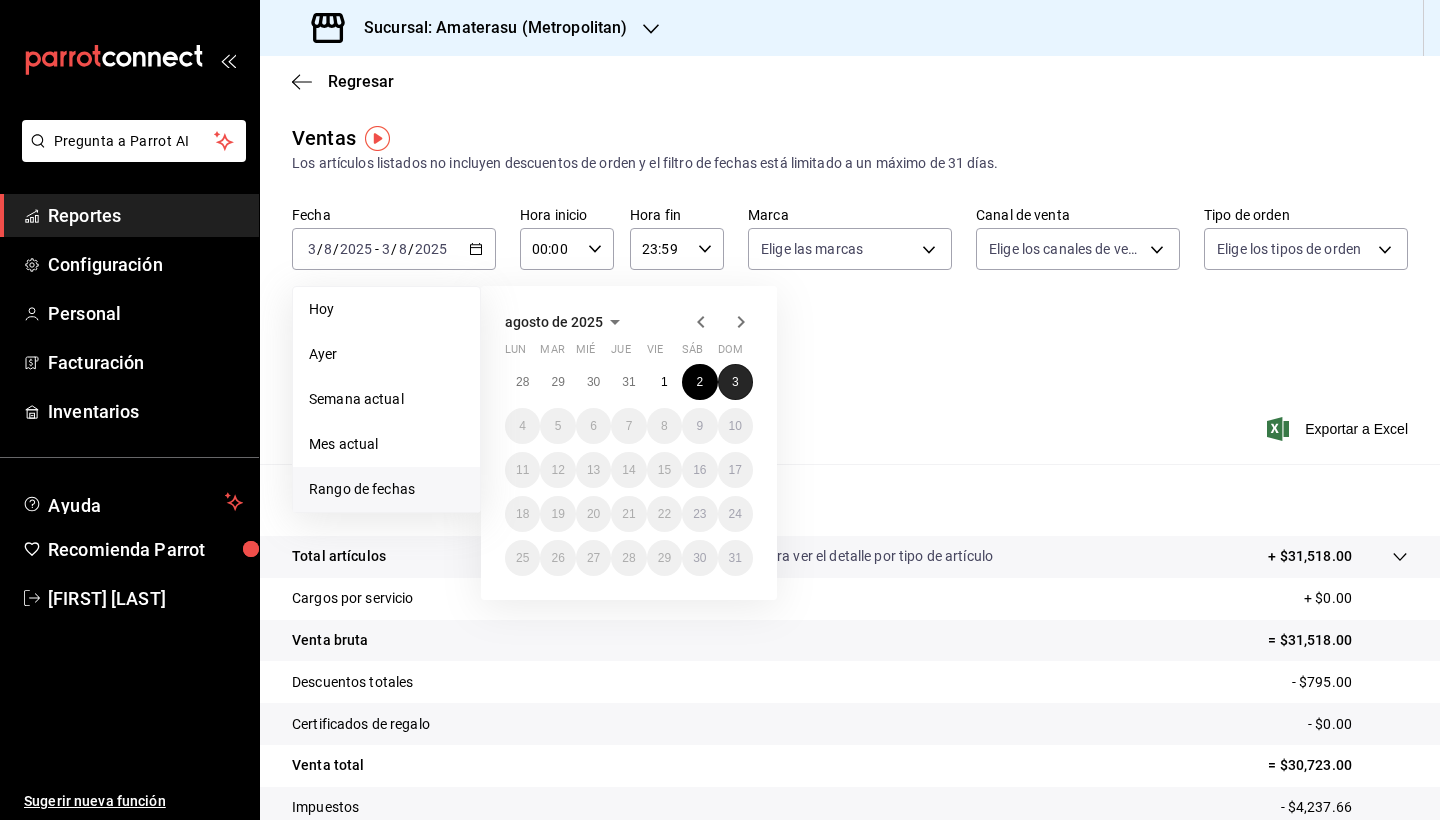 click on "3" at bounding box center [735, 382] 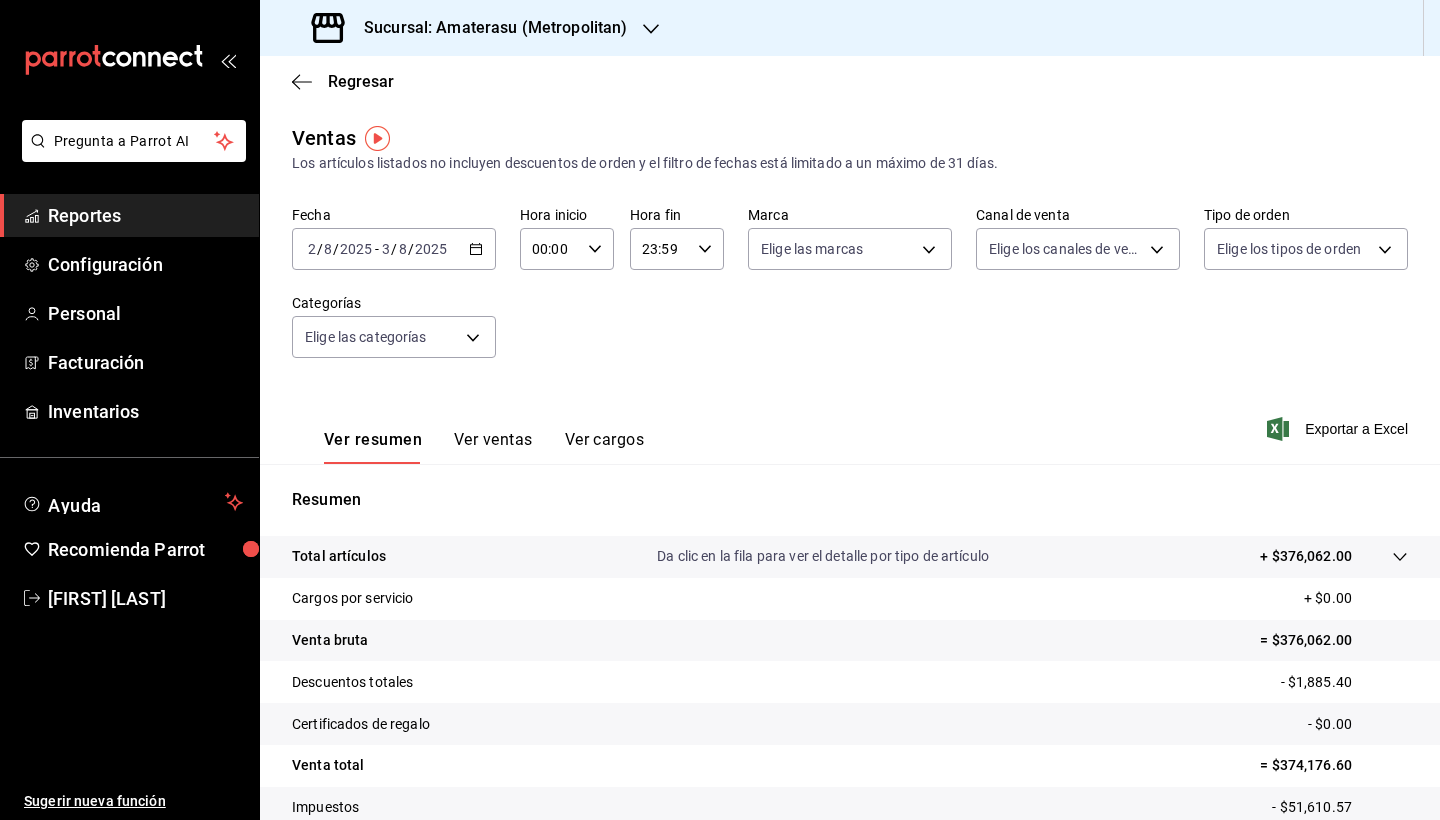 click 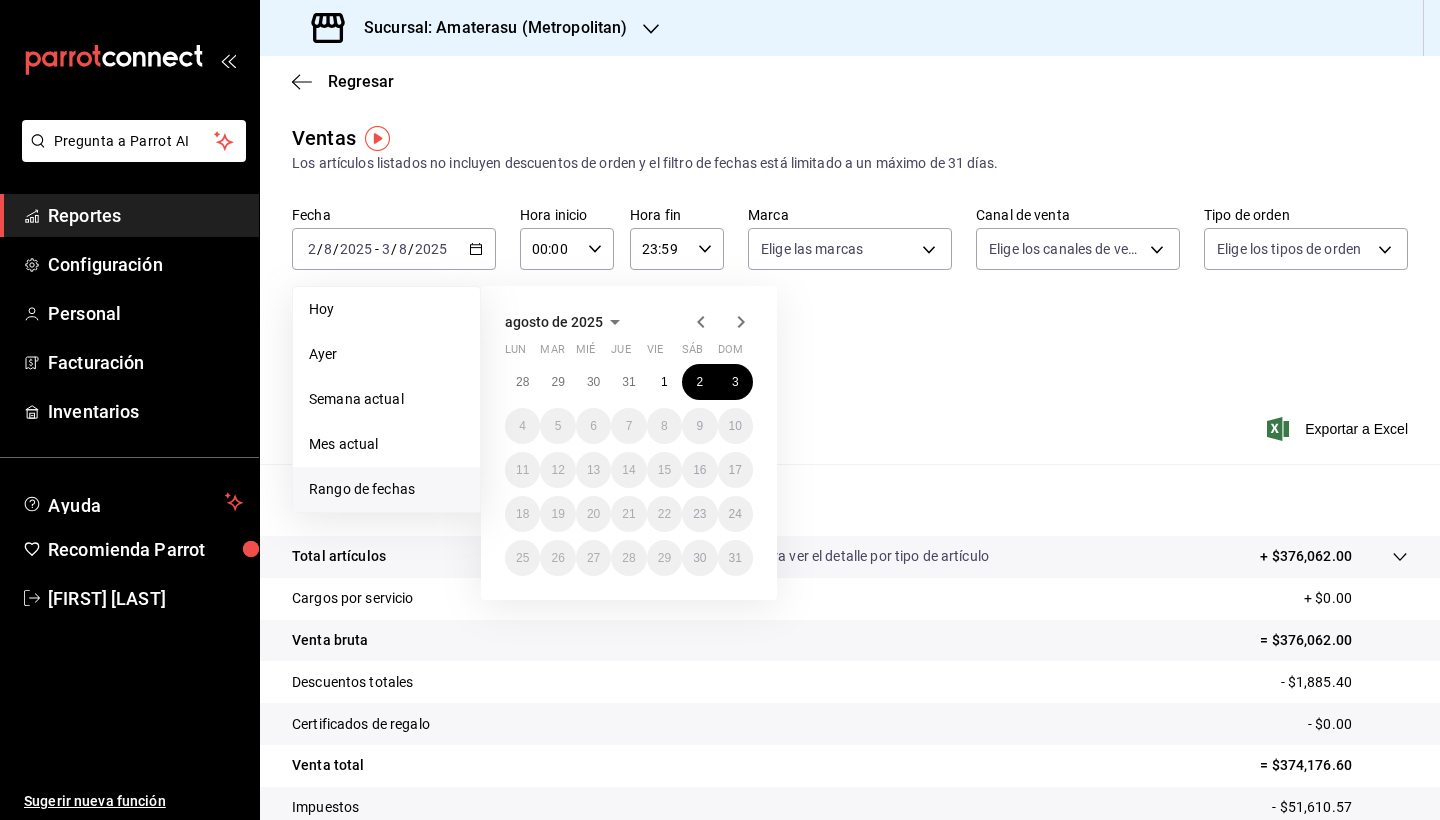 click on "agosto de 2025 lun mar mié jue vie sáb dom 28 29 30 31 1 2 3 4 5 6 7 8 9 10 11 12 13 14 15 16 17 18 19 20 21 22 23 24 25 26 27 28 29 30 31" at bounding box center [656, 435] 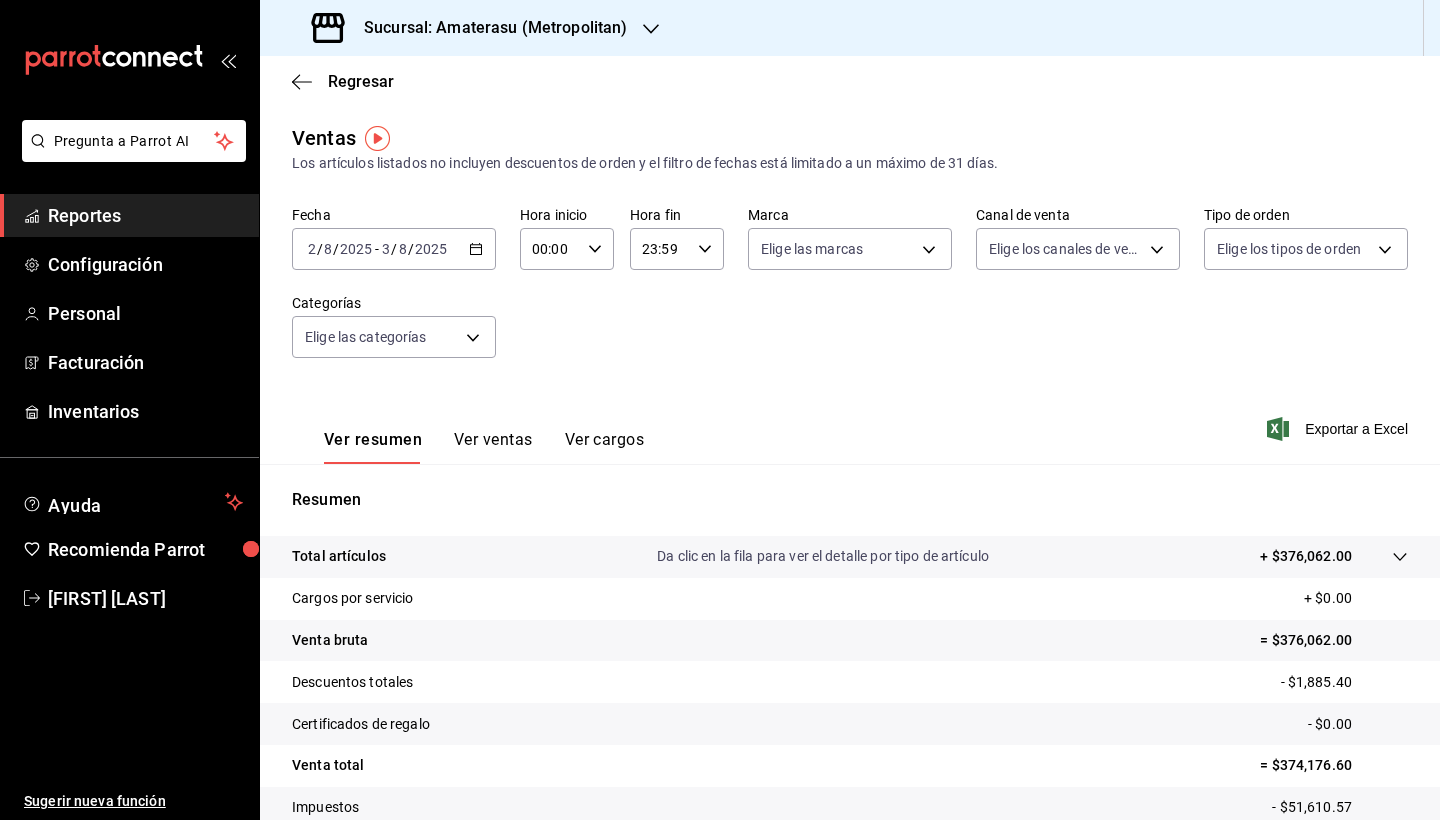 scroll, scrollTop: 0, scrollLeft: 0, axis: both 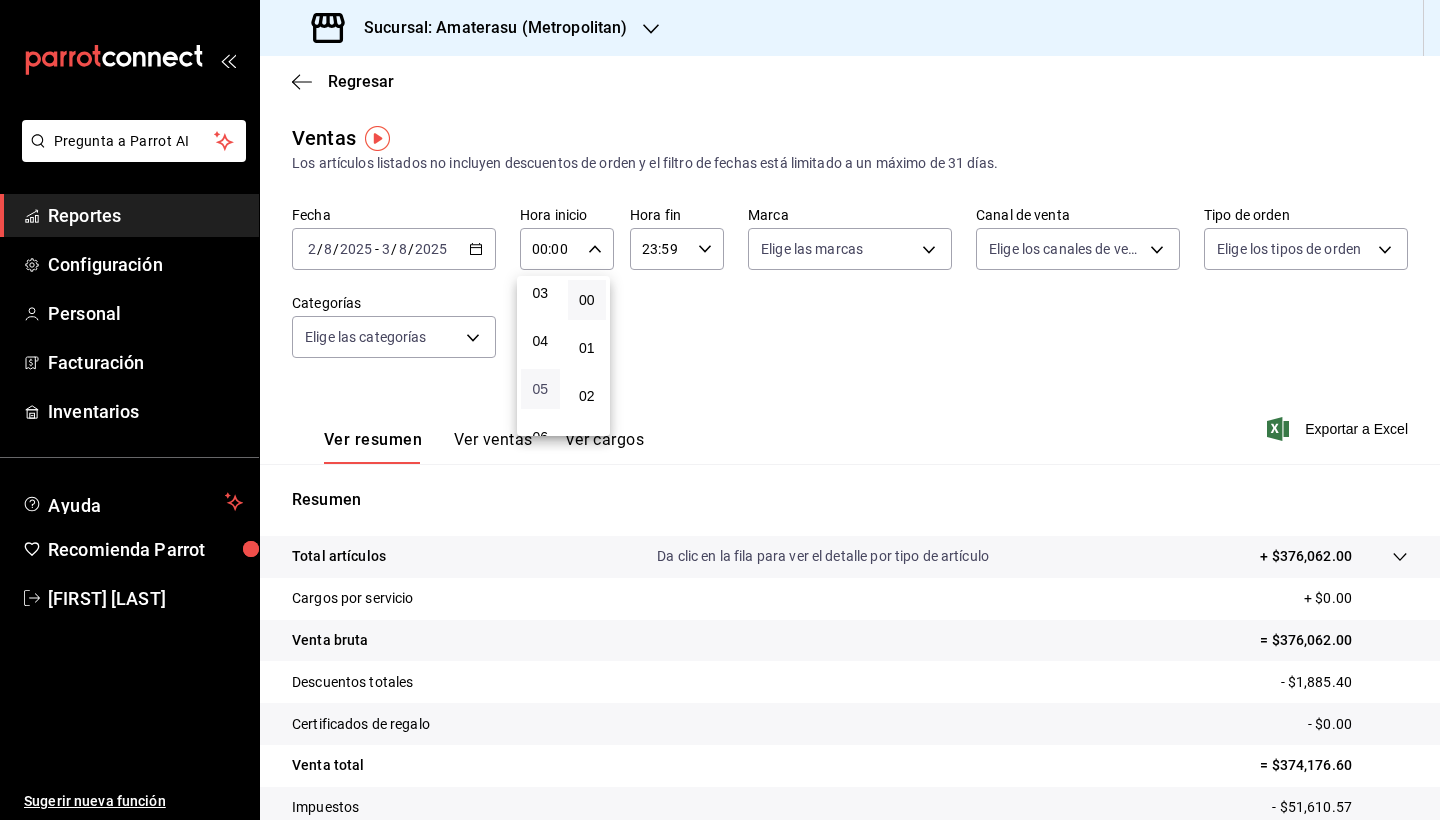 click on "05" at bounding box center (540, 389) 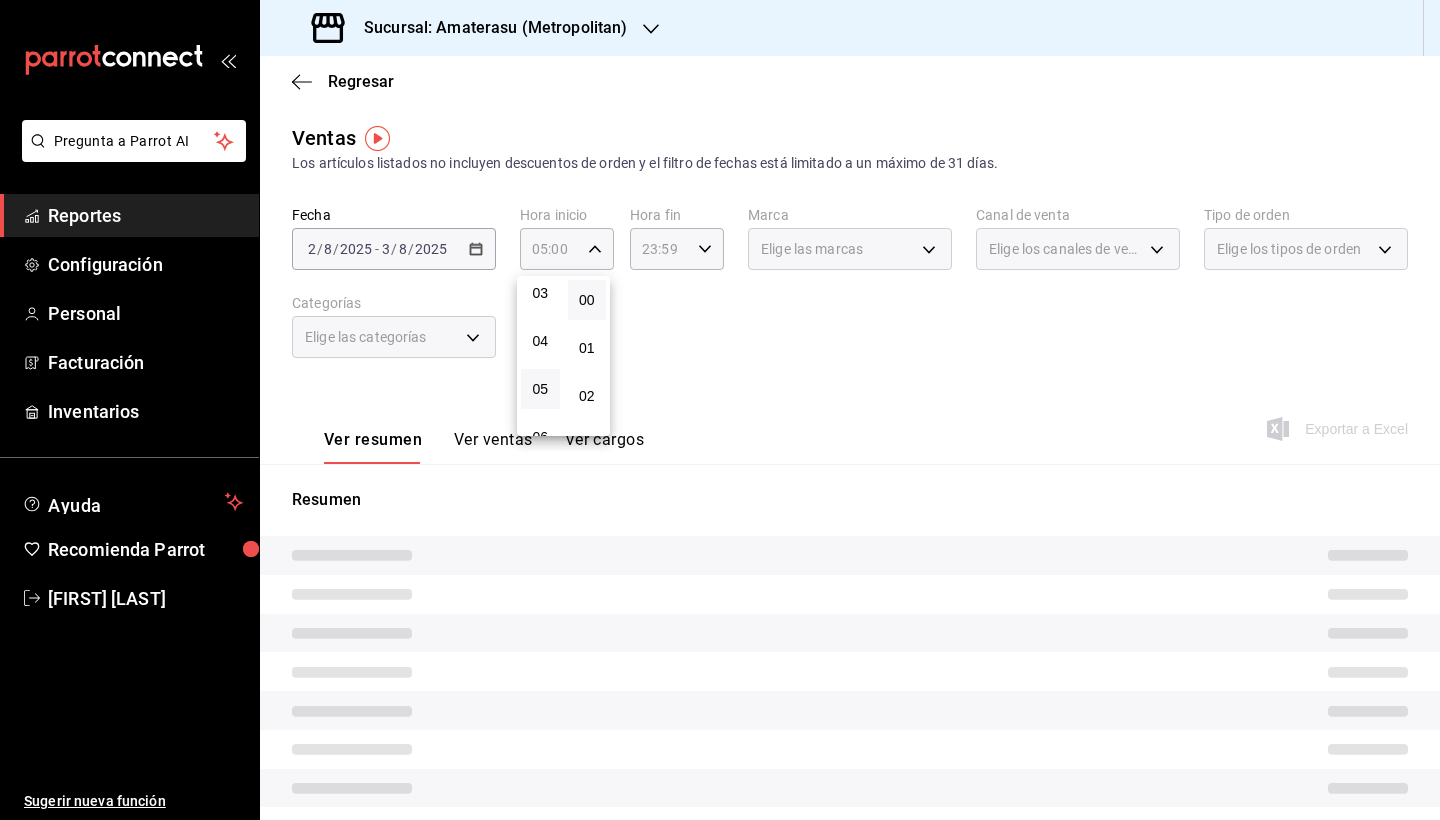 click at bounding box center (720, 410) 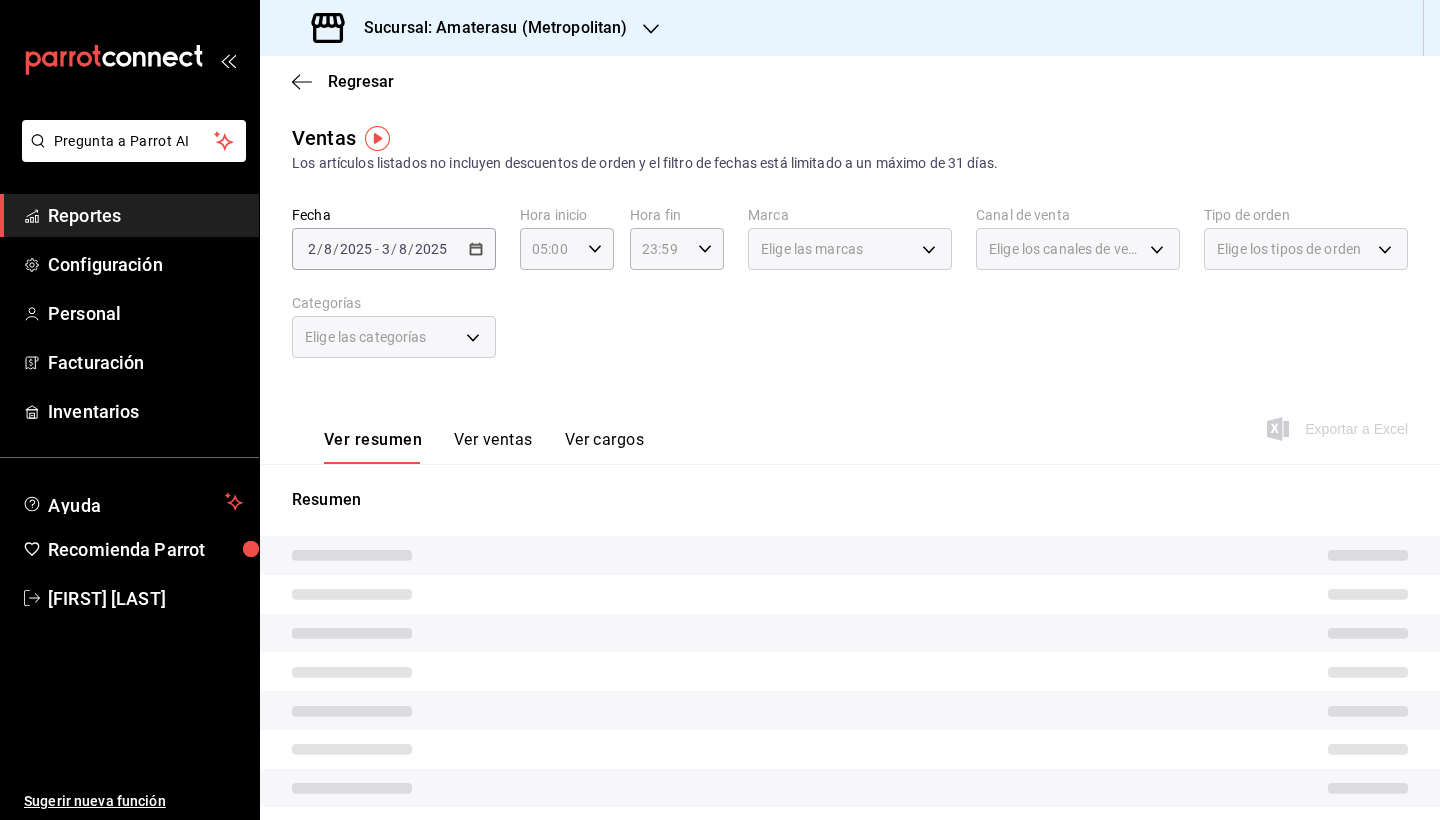 click 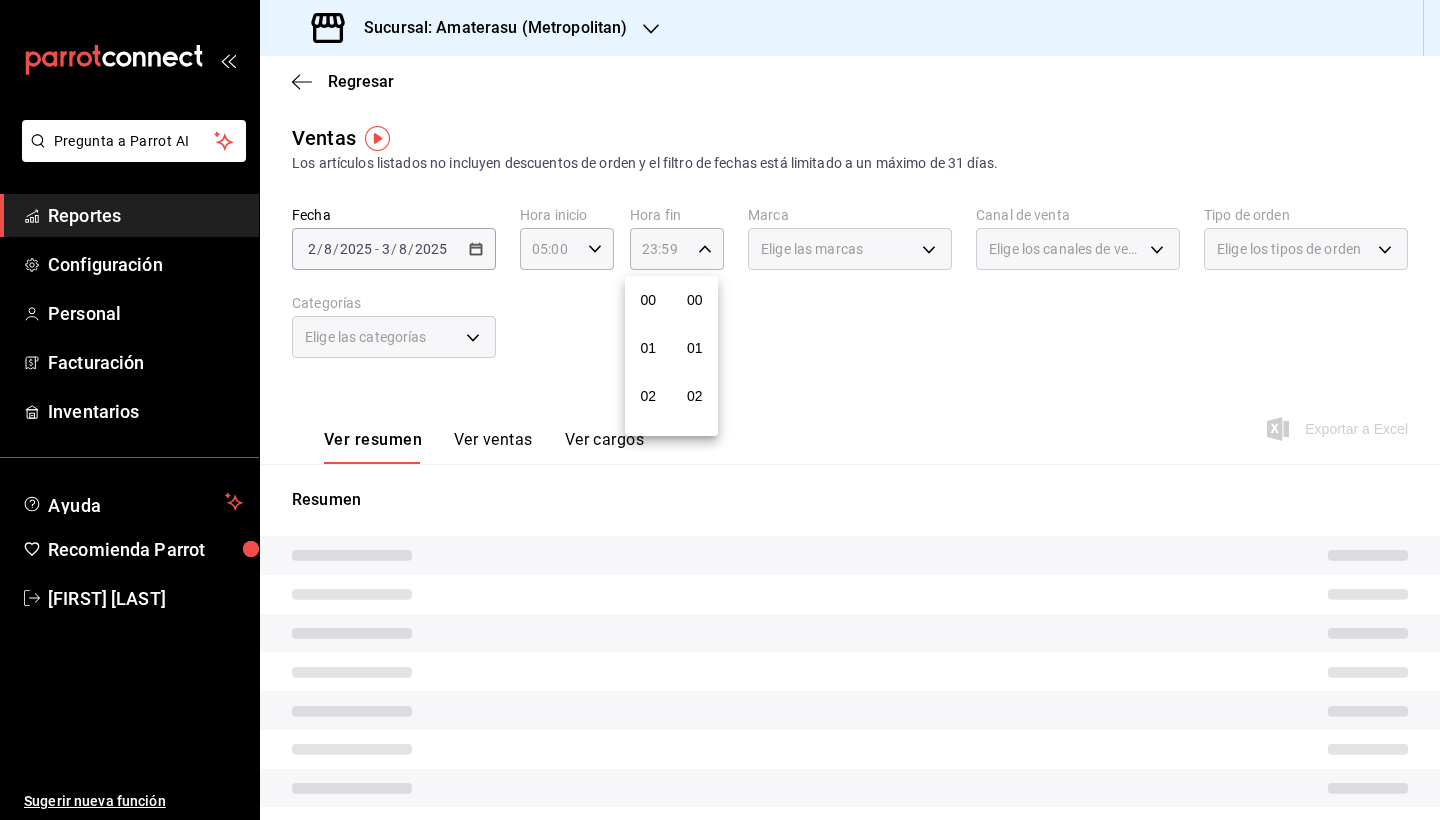 scroll, scrollTop: 1016, scrollLeft: 0, axis: vertical 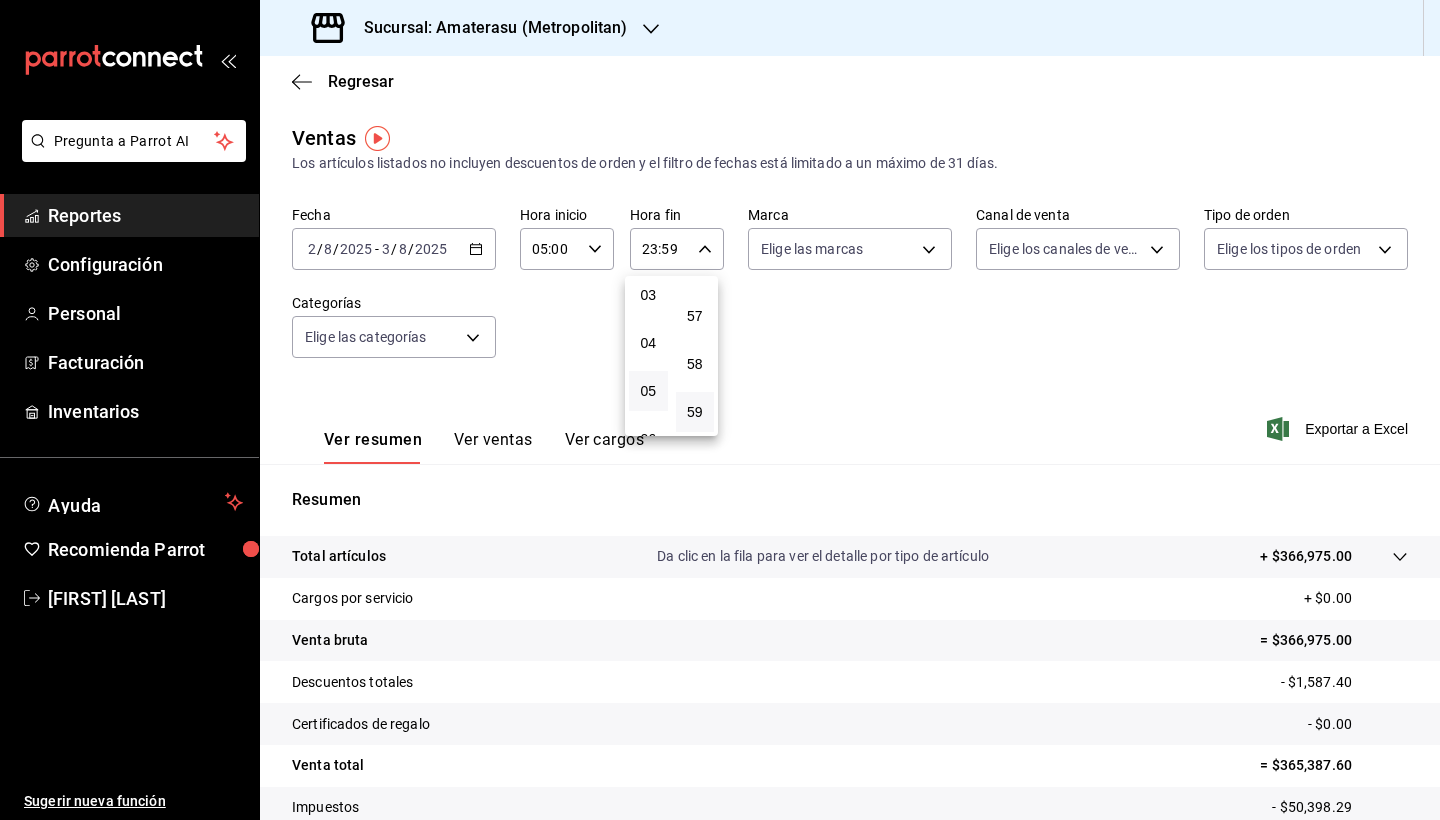 click on "05" at bounding box center [648, 391] 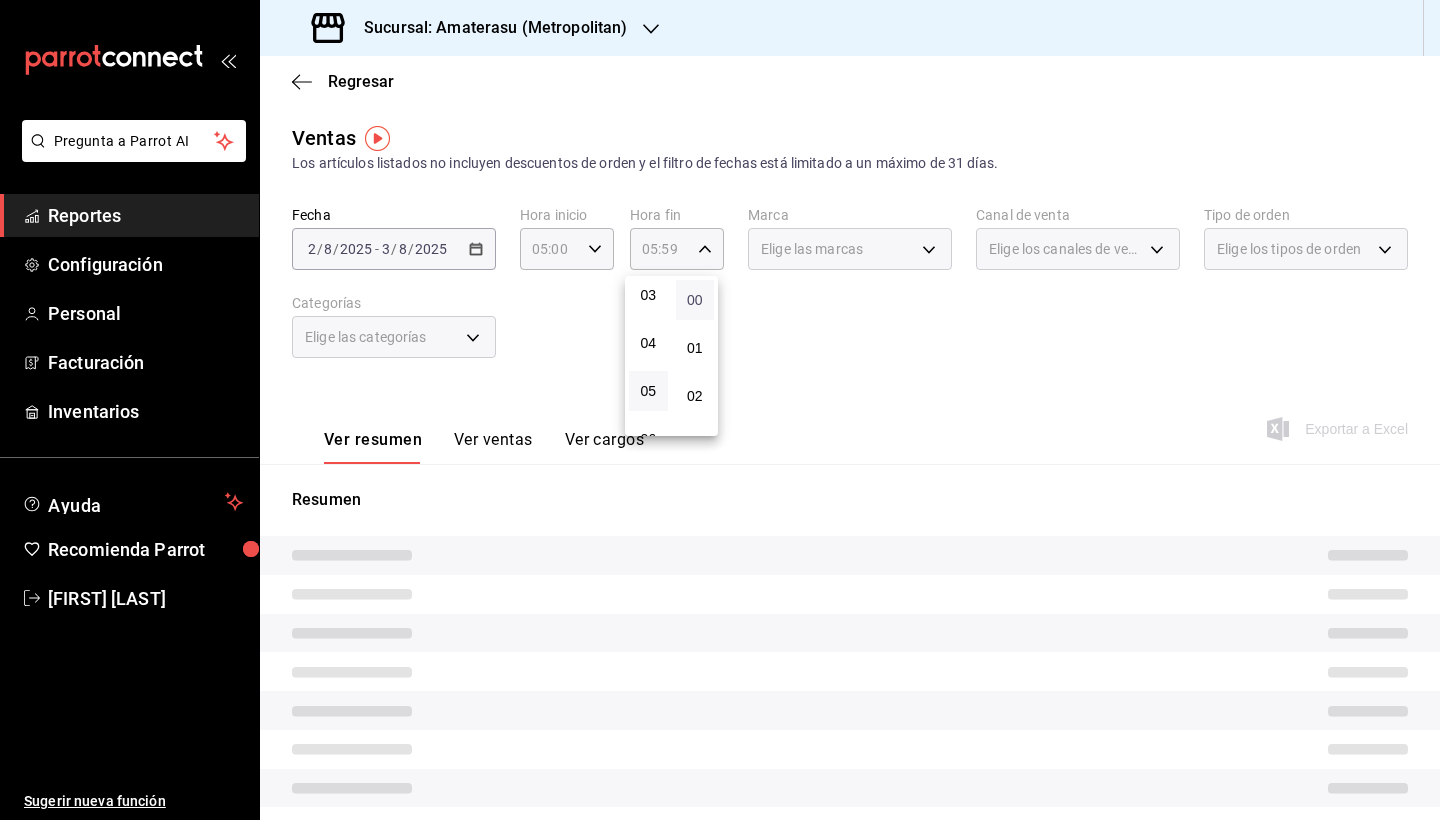 scroll, scrollTop: -1, scrollLeft: 0, axis: vertical 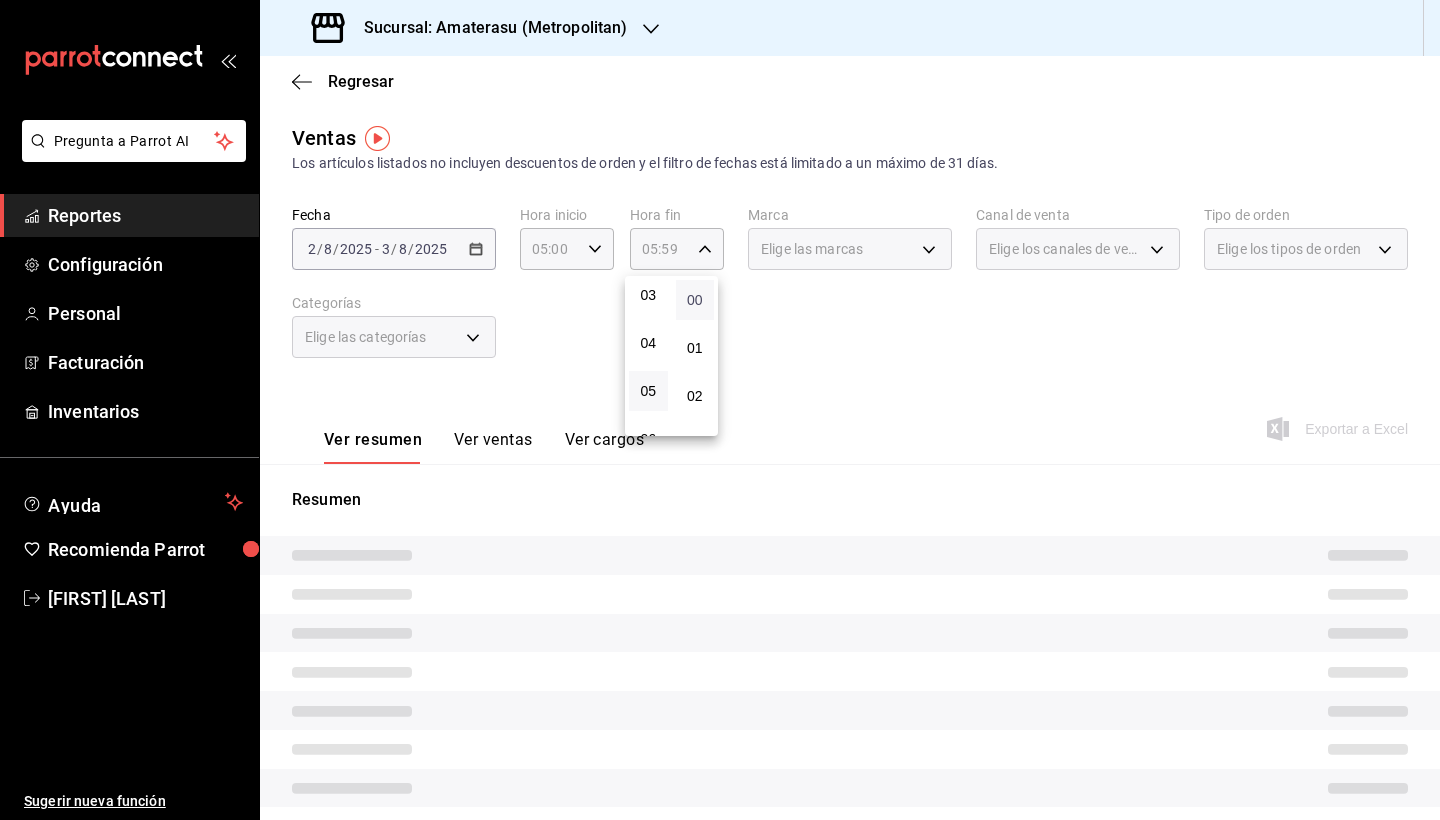 click on "00" at bounding box center (695, 300) 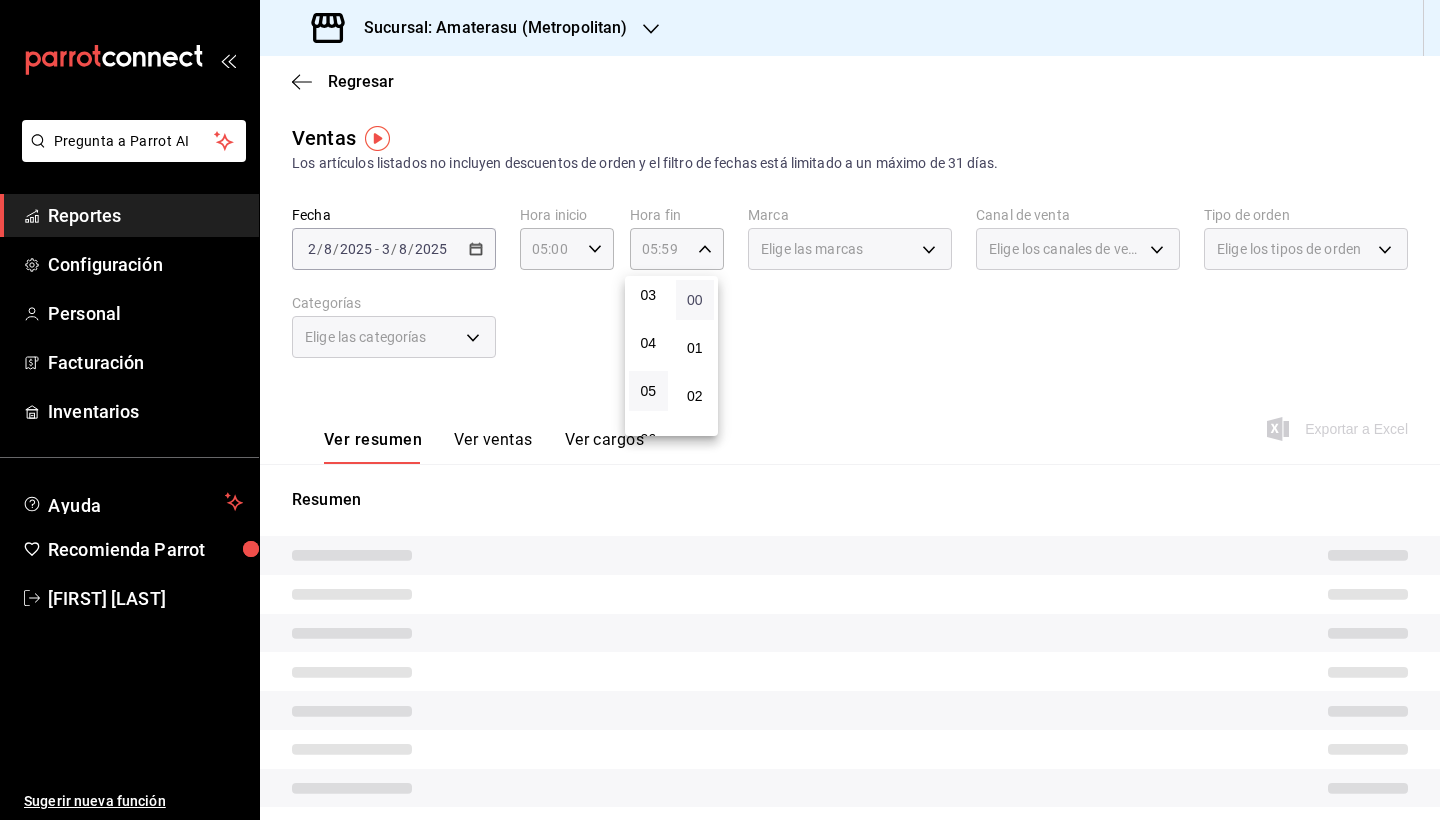 type on "05:00" 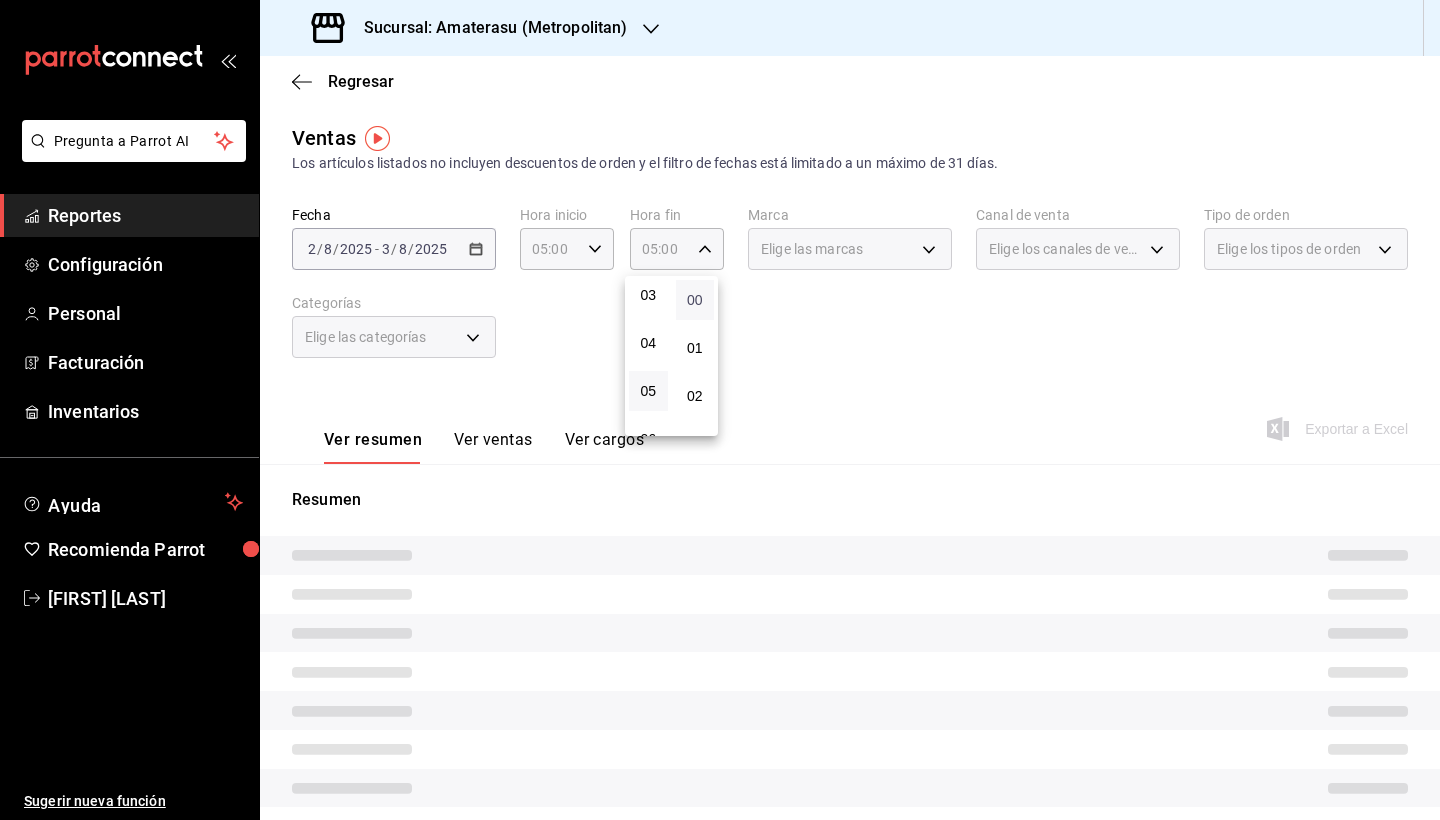scroll, scrollTop: 0, scrollLeft: 0, axis: both 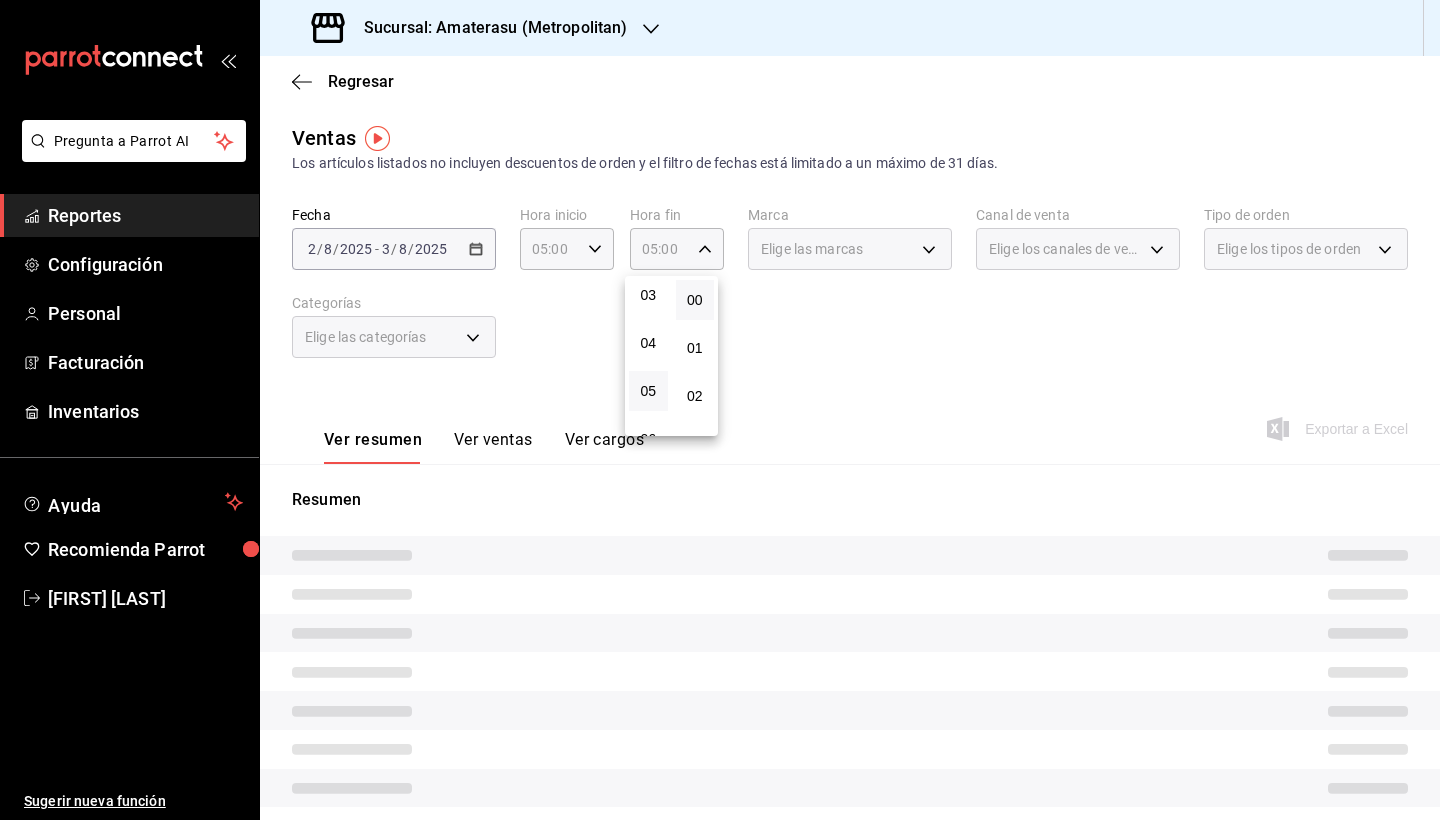 click at bounding box center (720, 410) 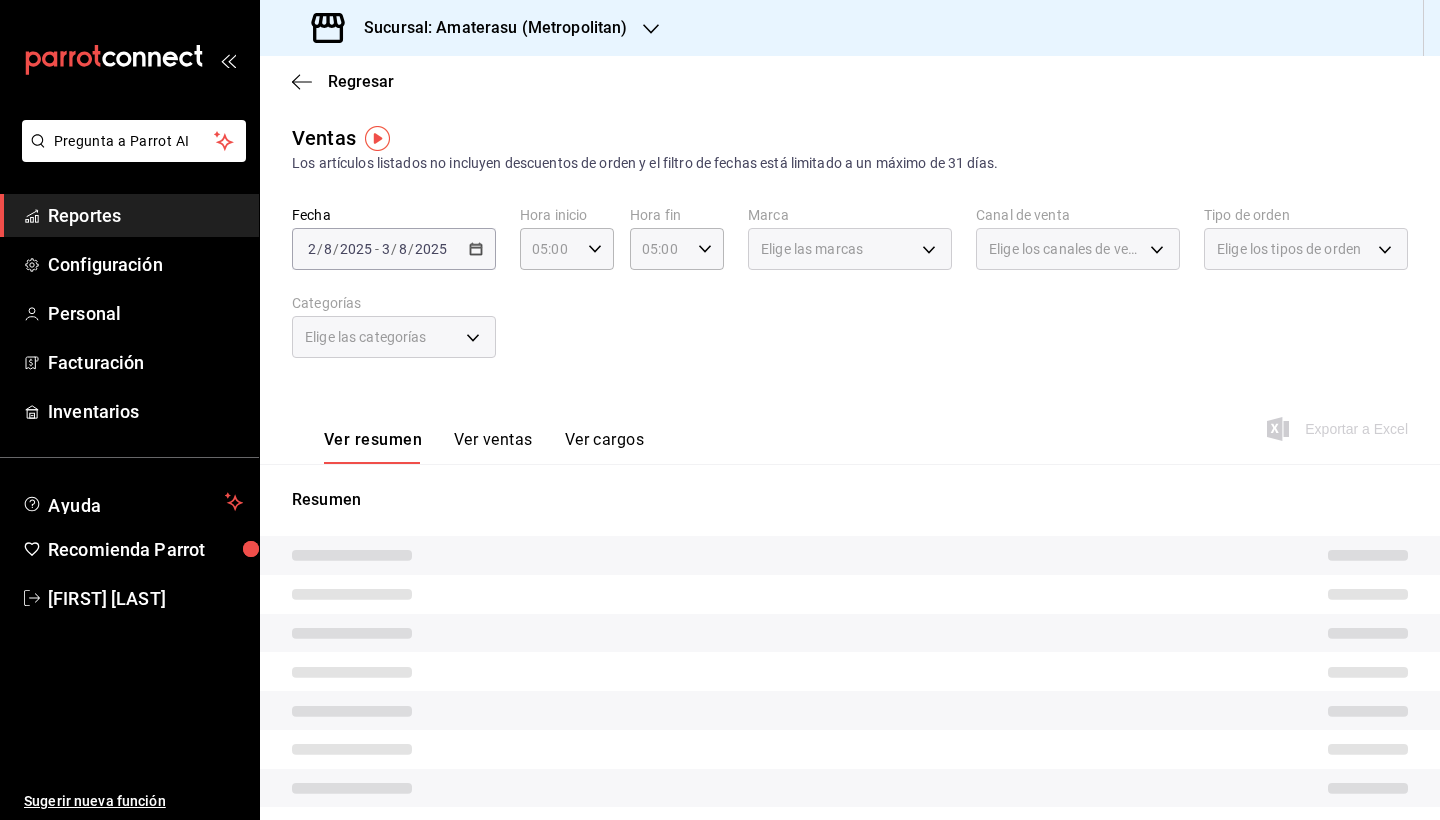 click on "Elige las marcas" at bounding box center (850, 249) 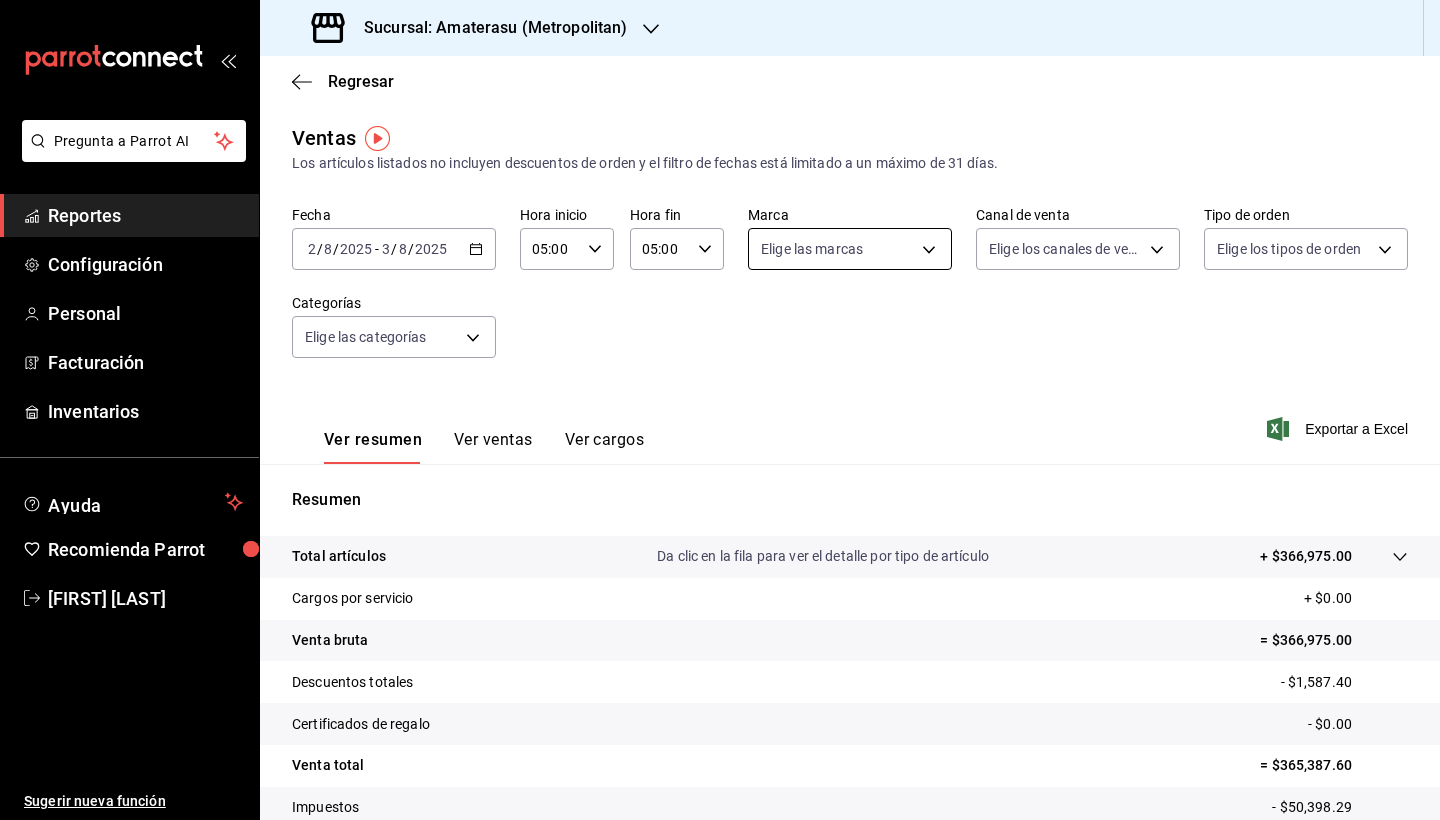 click on "Pregunta a Parrot AI Reportes   Configuración   Personal   Facturación   Inventarios   Ayuda Recomienda Parrot   [FIRST] [LAST]   Sugerir nueva función   Sucursal: Amaterasu (Metropolitan) Regresar Ventas Los artículos listados no incluyen descuentos de orden y el filtro de fechas está limitado a un máximo de 31 días. Fecha [DATE] [DATE] - [DATE] [DATE] Hora inicio 05:00 Hora inicio Hora fin 05:00 Hora fin Marca Elige las marcas Canal de venta Elige los canales de venta Tipo de orden Elige los tipos de orden Categorías Elige las categorías Ver resumen Ver ventas Ver cargos Exportar a Excel Resumen Total artículos Da clic en la fila para ver el detalle por tipo de artículo + $366,975.00 Cargos por servicio + $0.00 Venta bruta = $366,975.00 Descuentos totales - $1,587.40 Certificados de regalo - $0.00 Venta total = $365,387.60 Impuestos - $50,398.29 Venta neta = $314,989.31 GANA 1 MES GRATIS EN TU SUSCRIPCIÓN AQUÍ Ir a video Pregunta a Parrot AI Reportes" at bounding box center (720, 410) 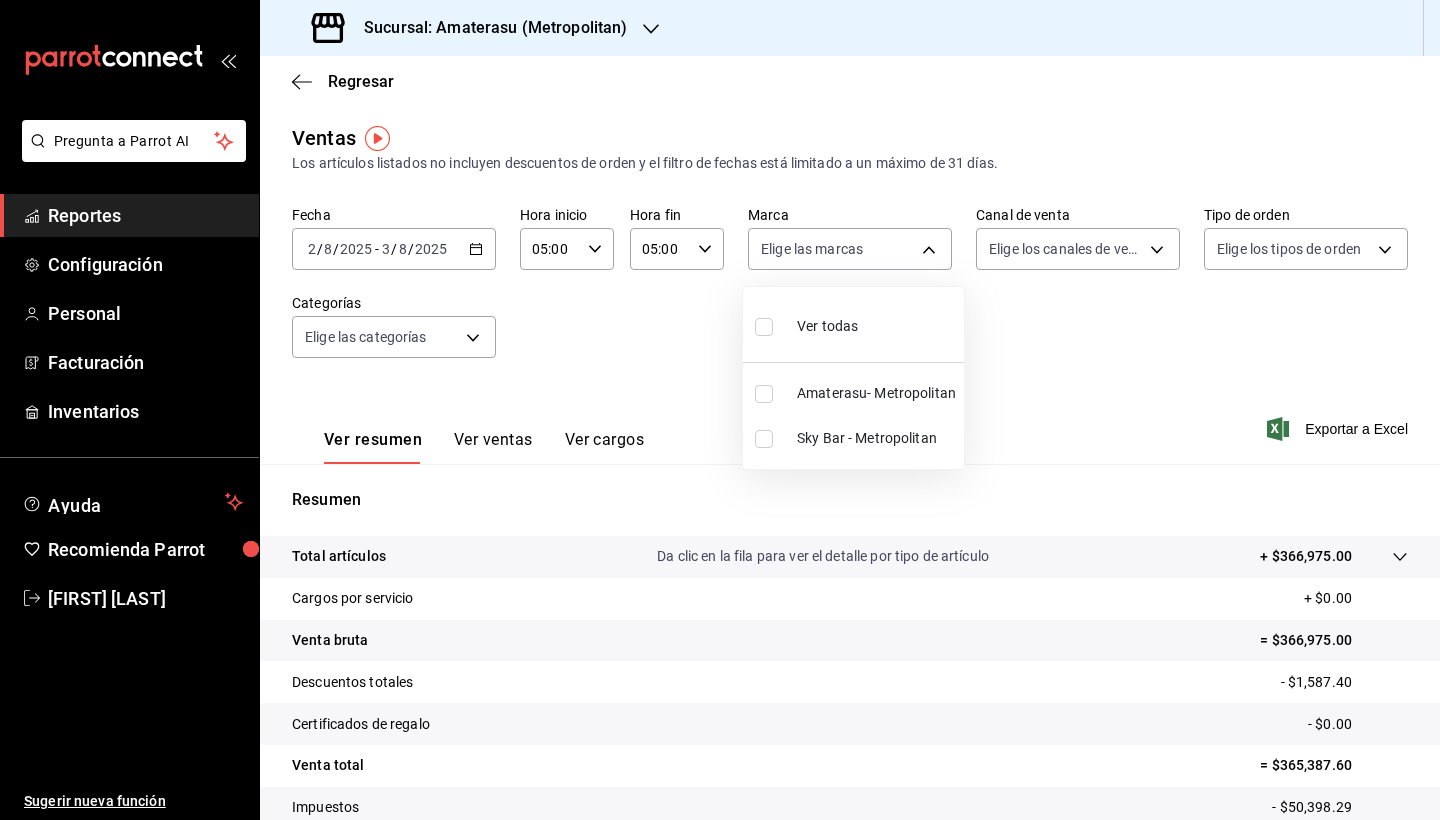 click at bounding box center (764, 327) 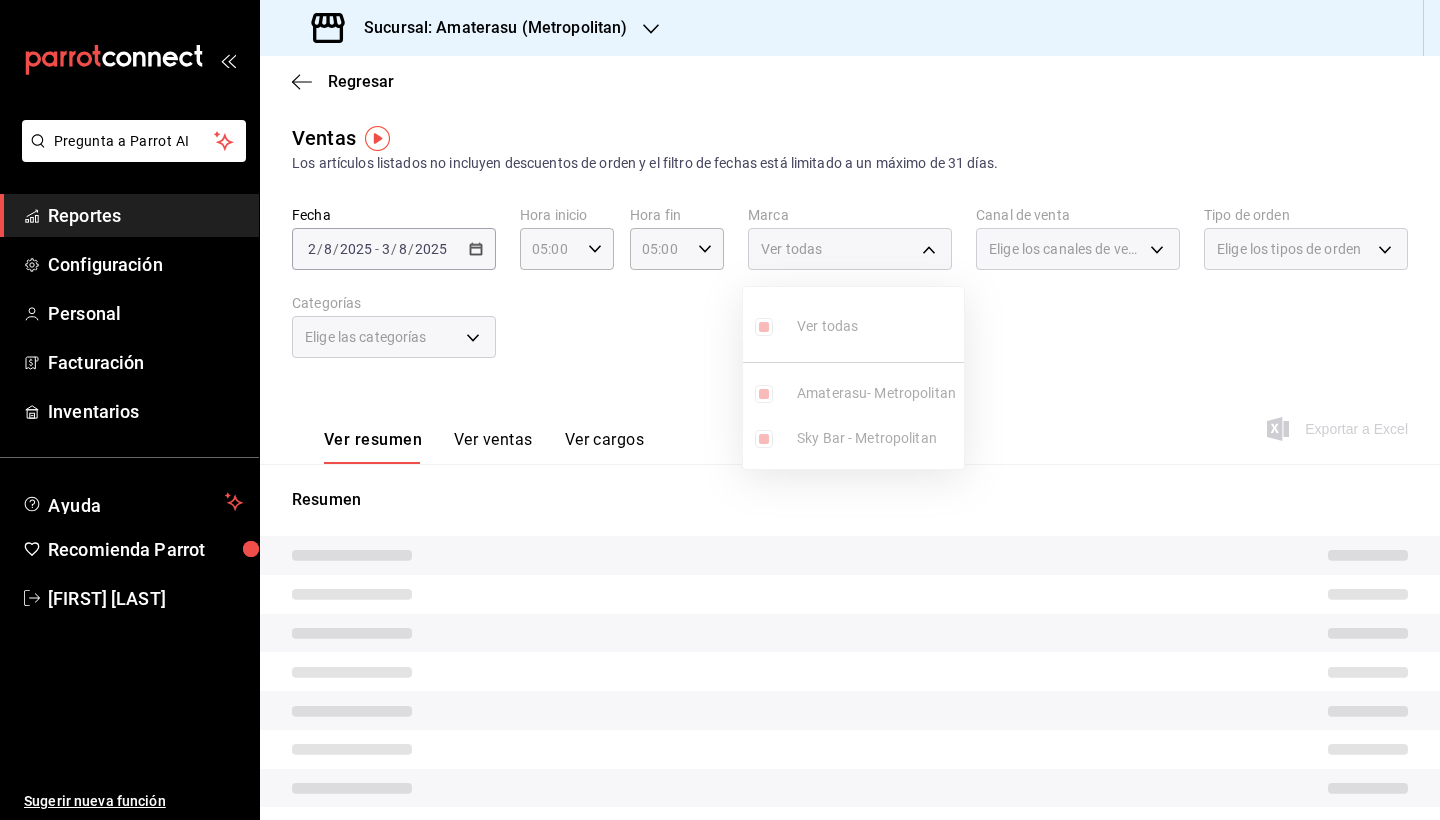 click at bounding box center [720, 410] 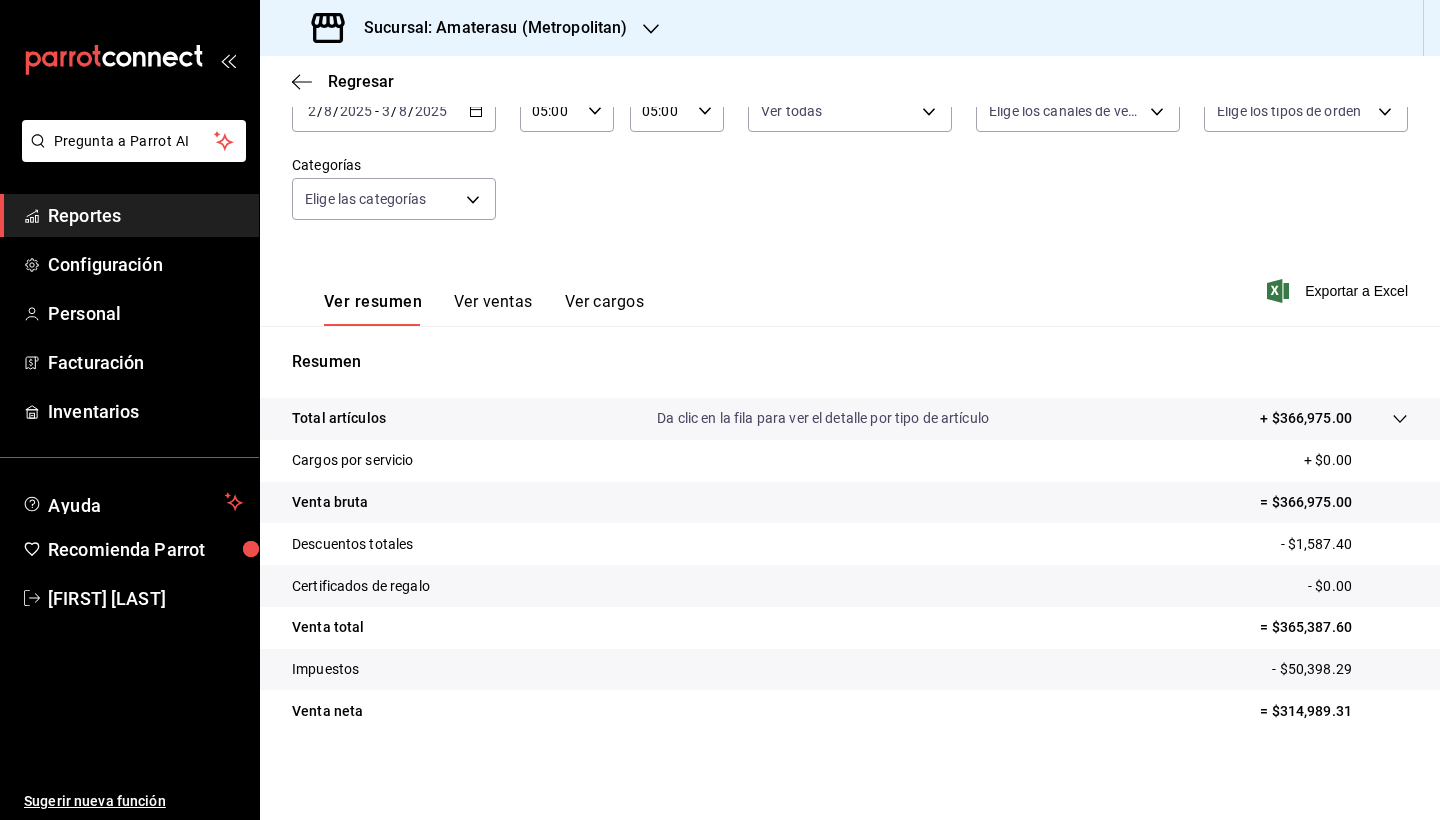 scroll, scrollTop: 138, scrollLeft: 0, axis: vertical 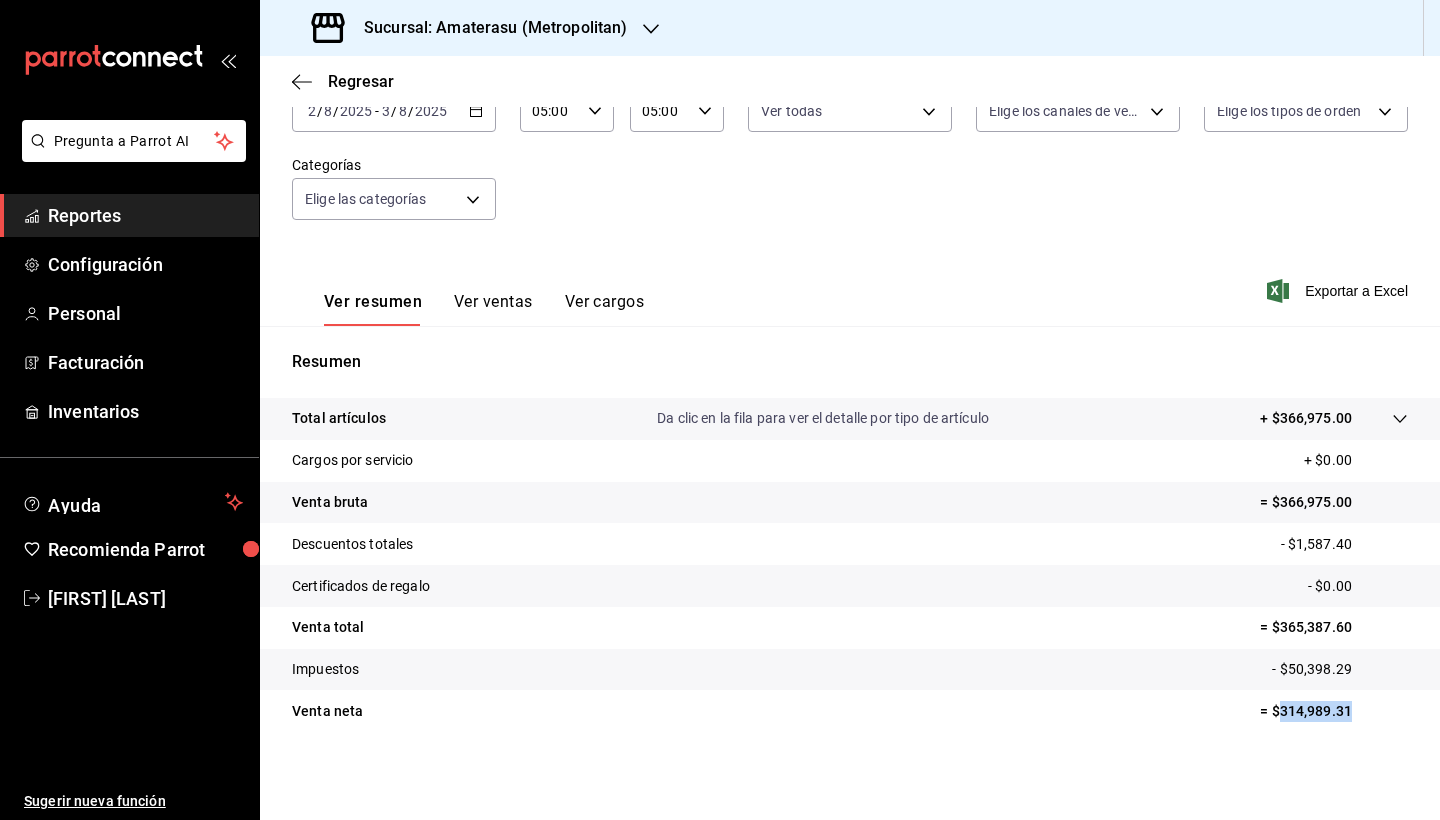 drag, startPoint x: 1267, startPoint y: 714, endPoint x: 1343, endPoint y: 725, distance: 76.79192 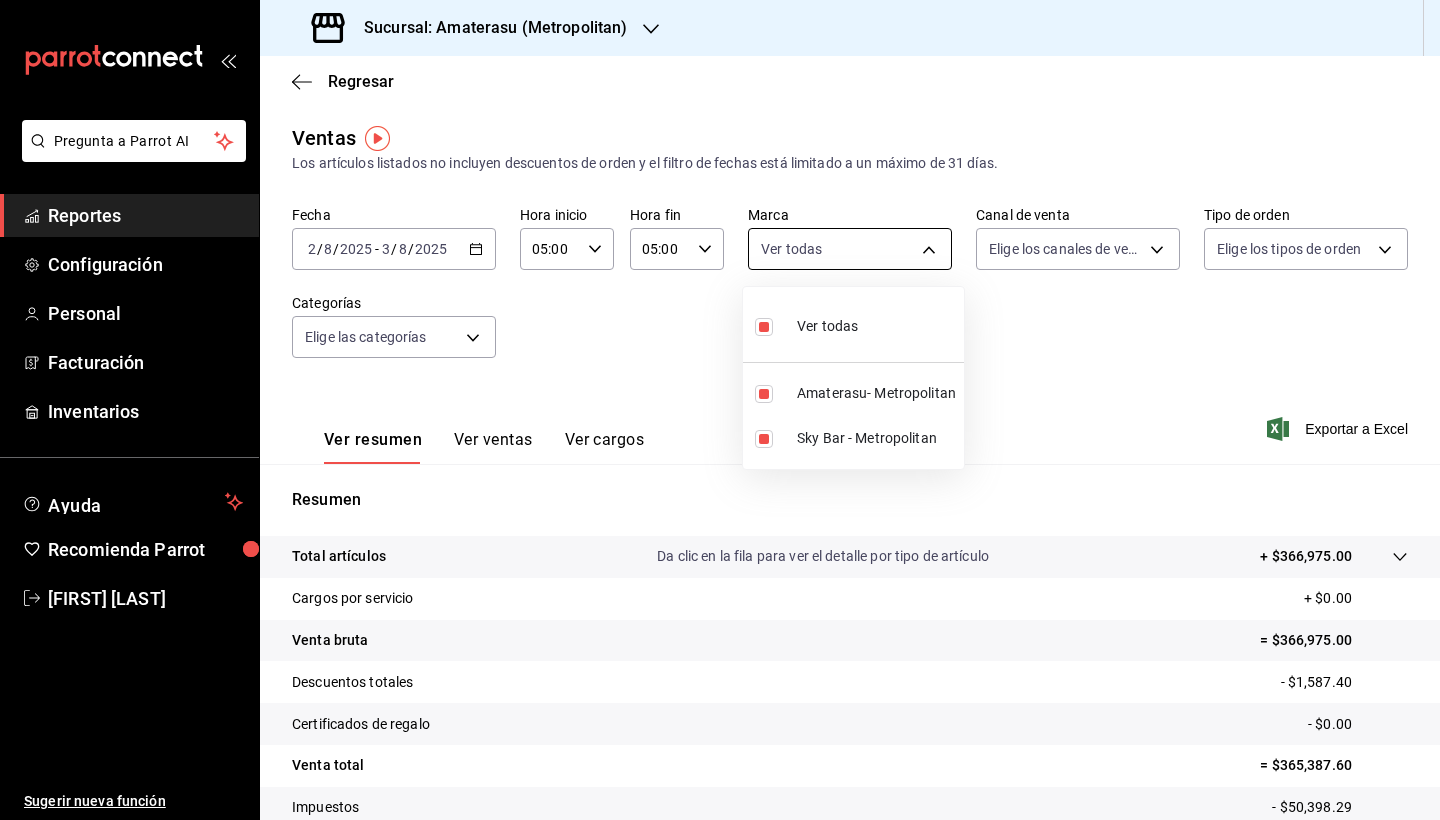 click on "Pregunta a Parrot AI Reportes   Configuración   Personal   Facturación   Inventarios   Ayuda Recomienda Parrot   [FIRST] [LAST]   Sugerir nueva función   Sucursal: Amaterasu (Metropolitan) Regresar Ventas Los artículos listados no incluyen descuentos de orden y el filtro de fechas está limitado a un máximo de 31 días. Fecha [DATE] [DATE] - [DATE] [DATE] Hora inicio 05:00 Hora inicio Hora fin 05:00 Hora fin Marca Ver todas e4cd7fcb-d45b-43ae-a99f-ad4ccfcd9032,f3afaab8-8c3d-4e49-a299-af9bdf6027b2 Canal de venta Elige los canales de venta Tipo de orden Elige los tipos de orden Categorías Elige las categorías Ver resumen Ver ventas Ver cargos Exportar a Excel Resumen Total artículos Da clic en la fila para ver el detalle por tipo de artículo + $366,975.00 Cargos por servicio + $0.00 Venta bruta = $366,975.00 Descuentos totales - $1,587.40 Certificados de regalo - $0.00 Venta total = $365,387.60 Impuestos - $50,398.29 Venta neta = $314,989.31 GANA 1 MES GRATIS EN TU SUSCRIPCIÓN AQUÍ" at bounding box center [720, 410] 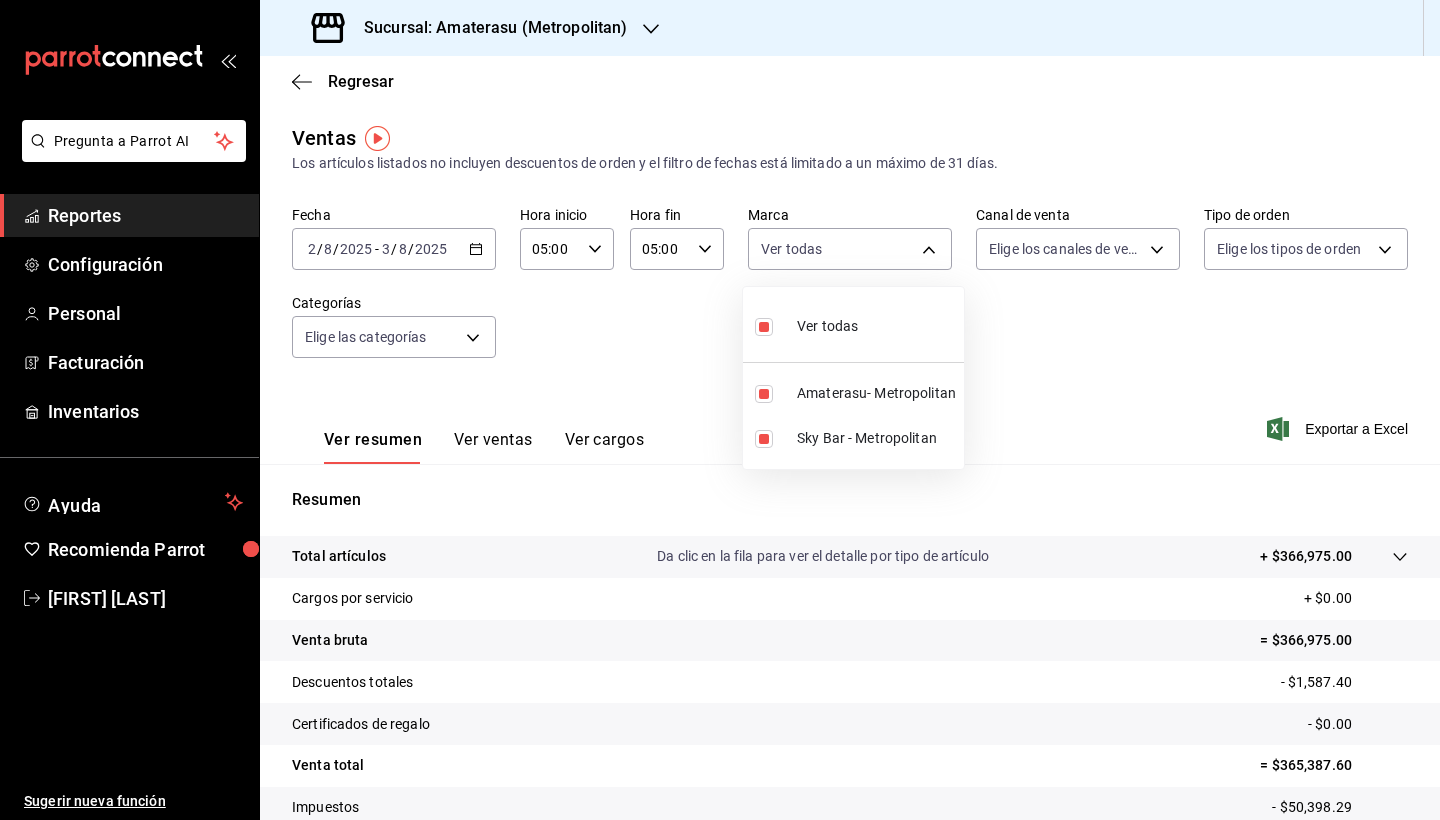 click at bounding box center [764, 327] 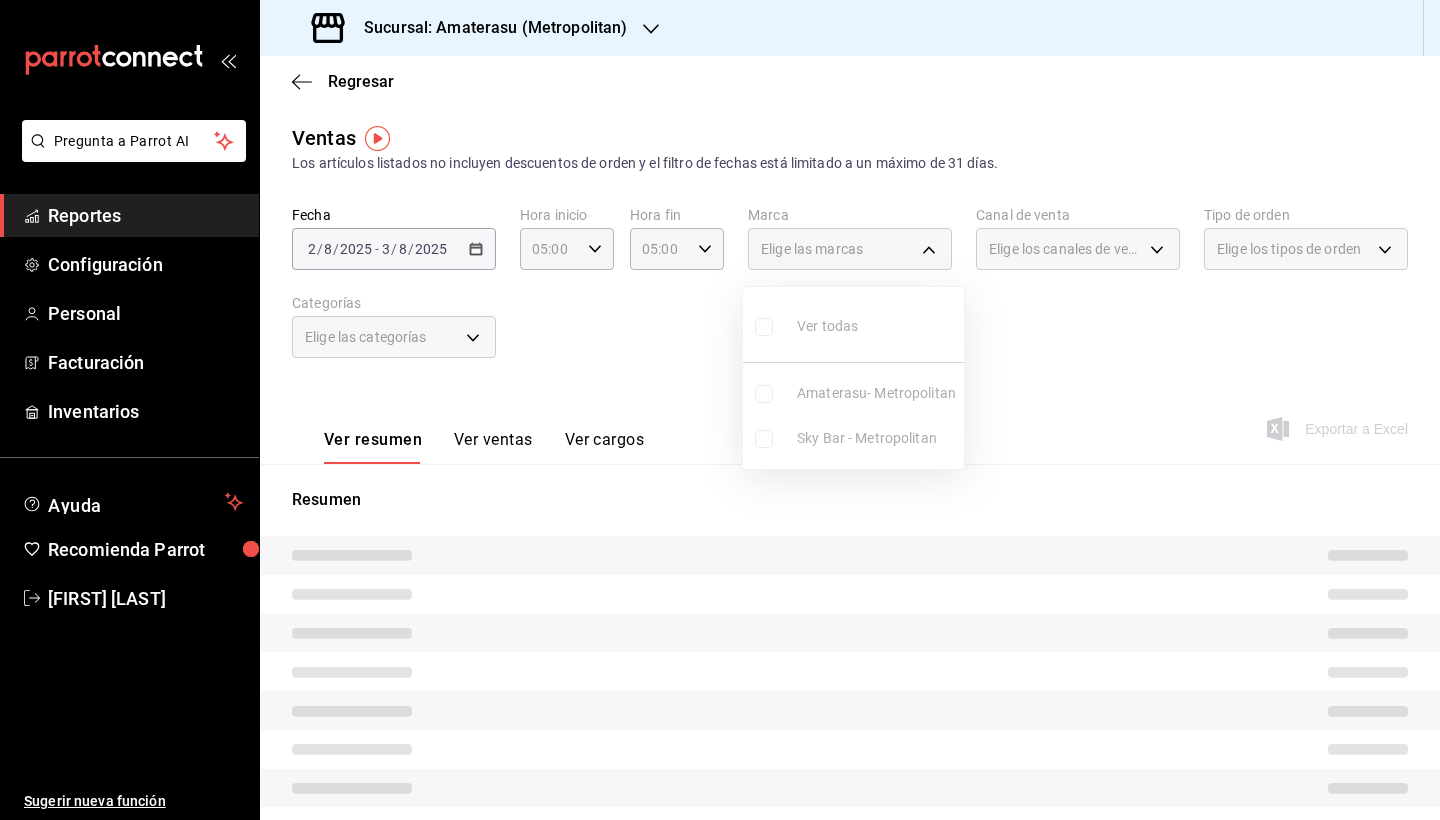 click on "Ver todas Amaterasu- Metropolitan Sky Bar - Metropolitan" at bounding box center (853, 378) 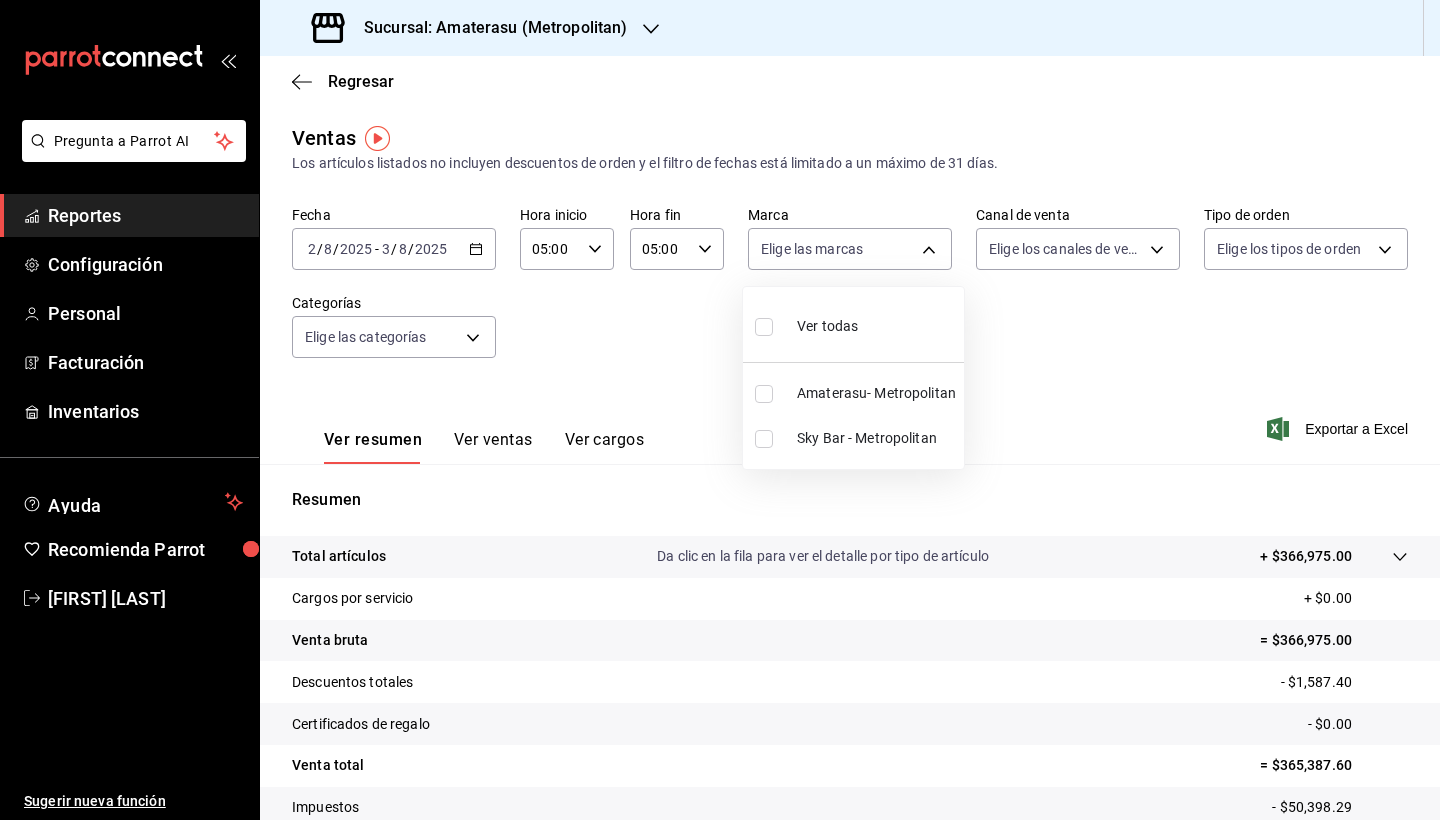 click at bounding box center (764, 439) 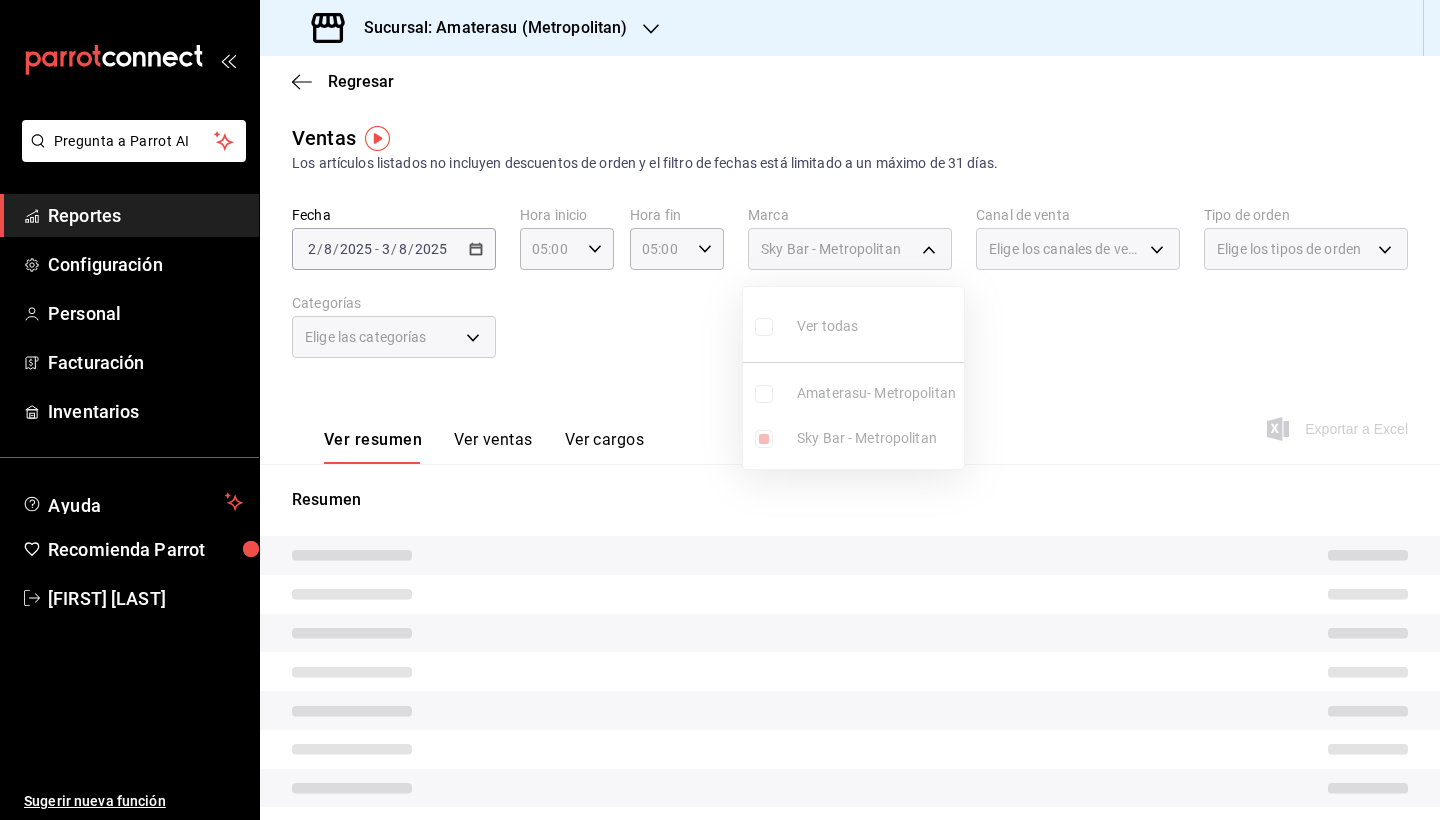 click at bounding box center (720, 410) 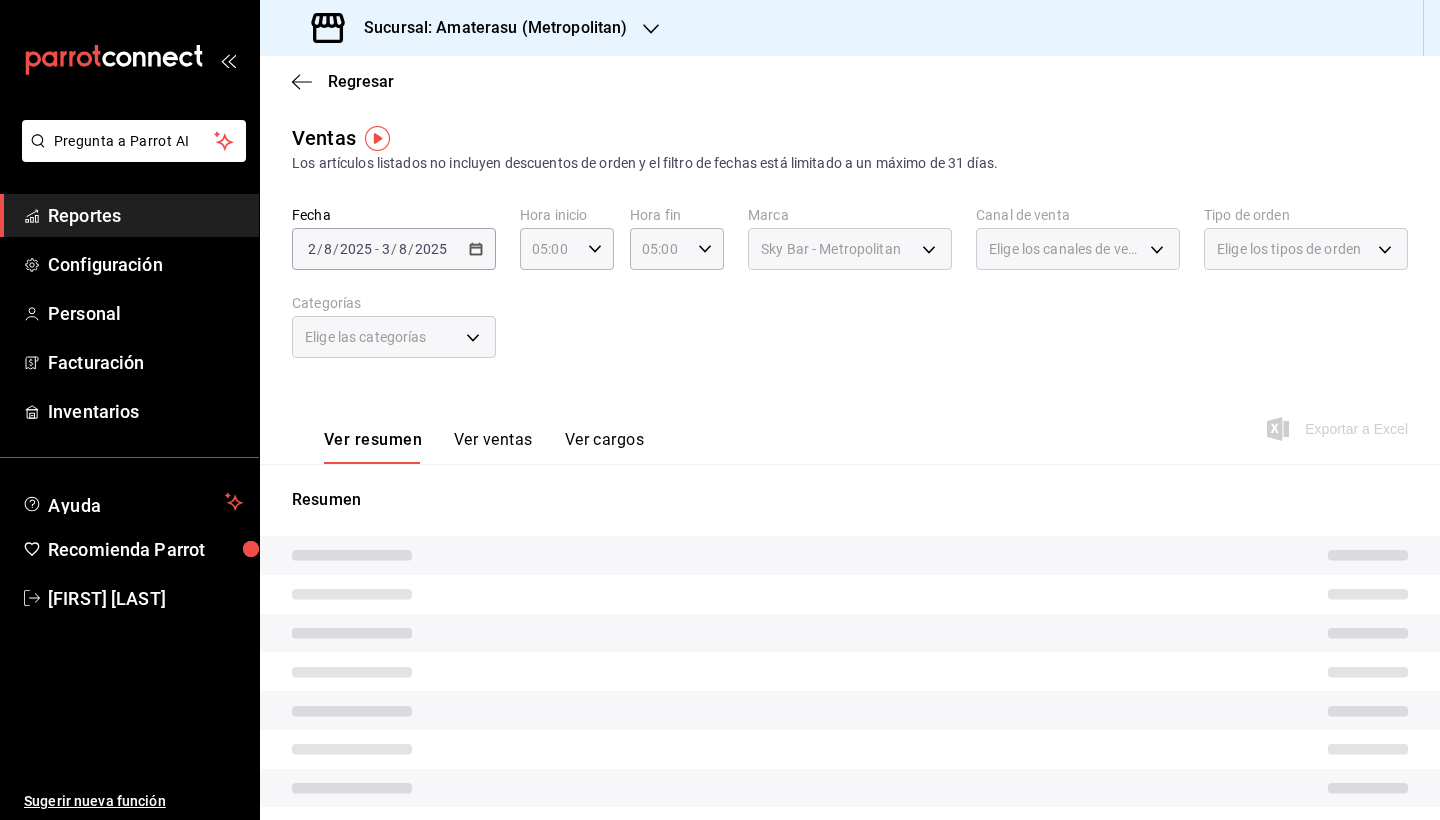 scroll, scrollTop: 153, scrollLeft: 0, axis: vertical 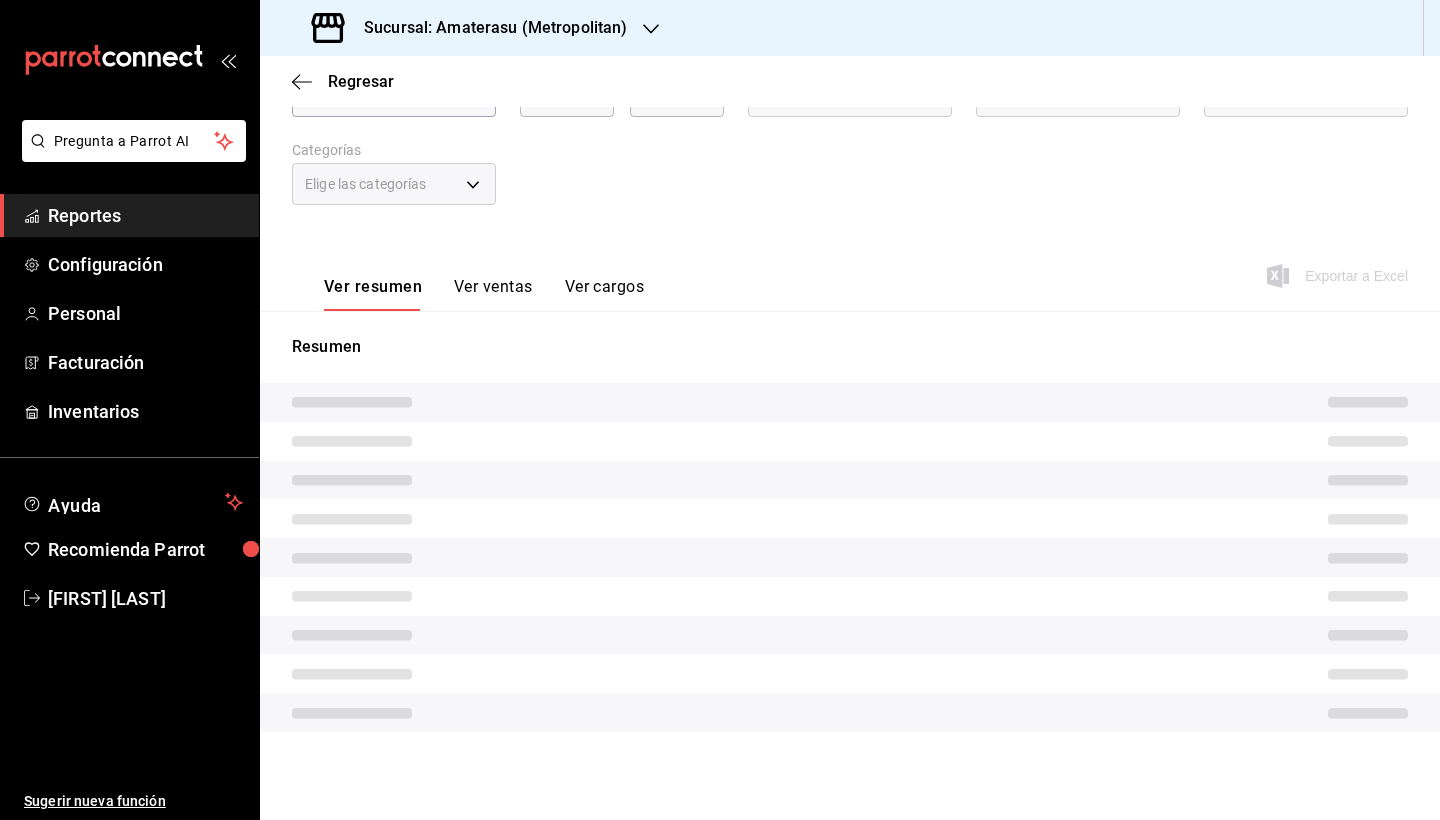 click at bounding box center (850, 635) 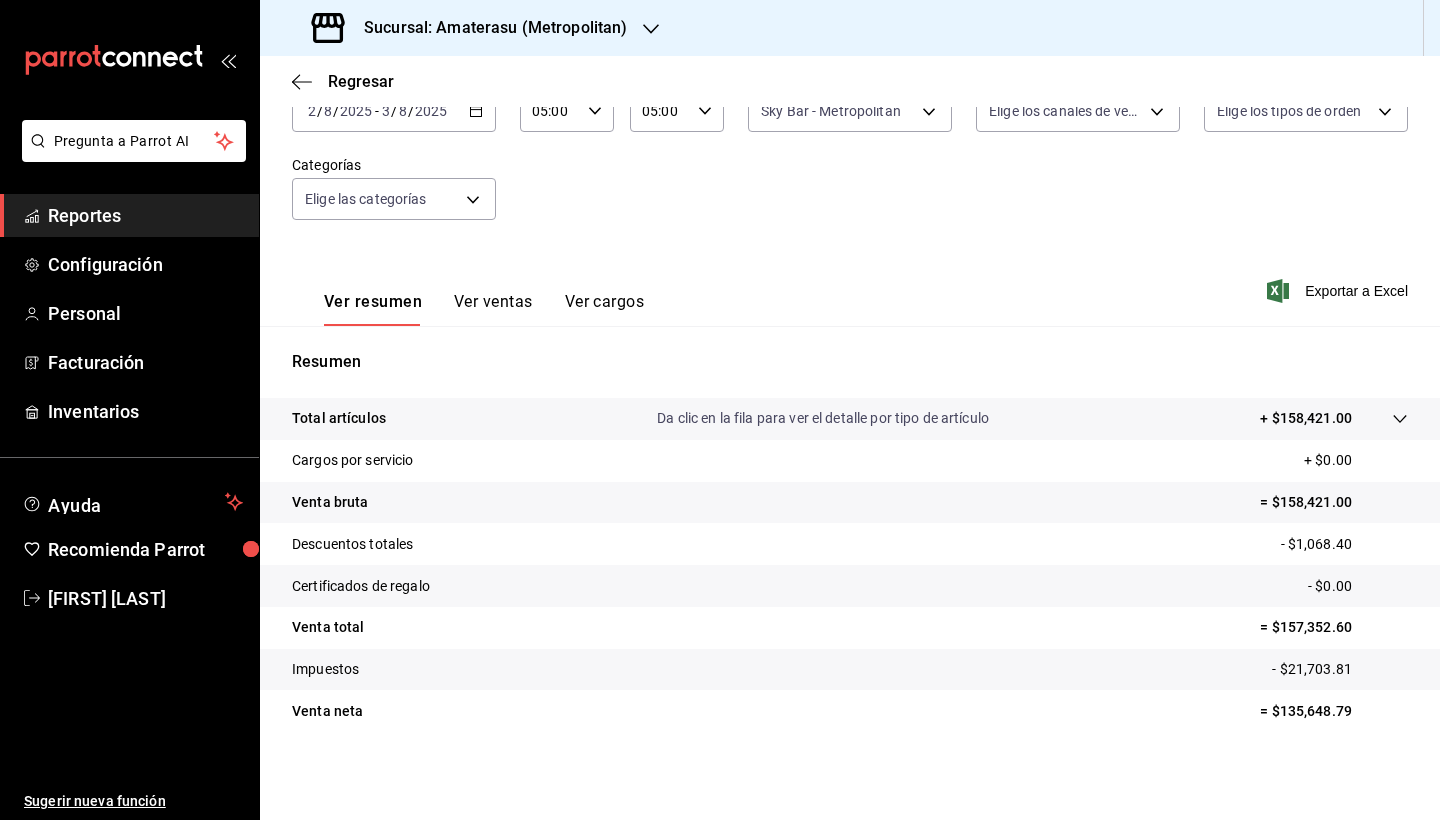 scroll, scrollTop: 138, scrollLeft: 0, axis: vertical 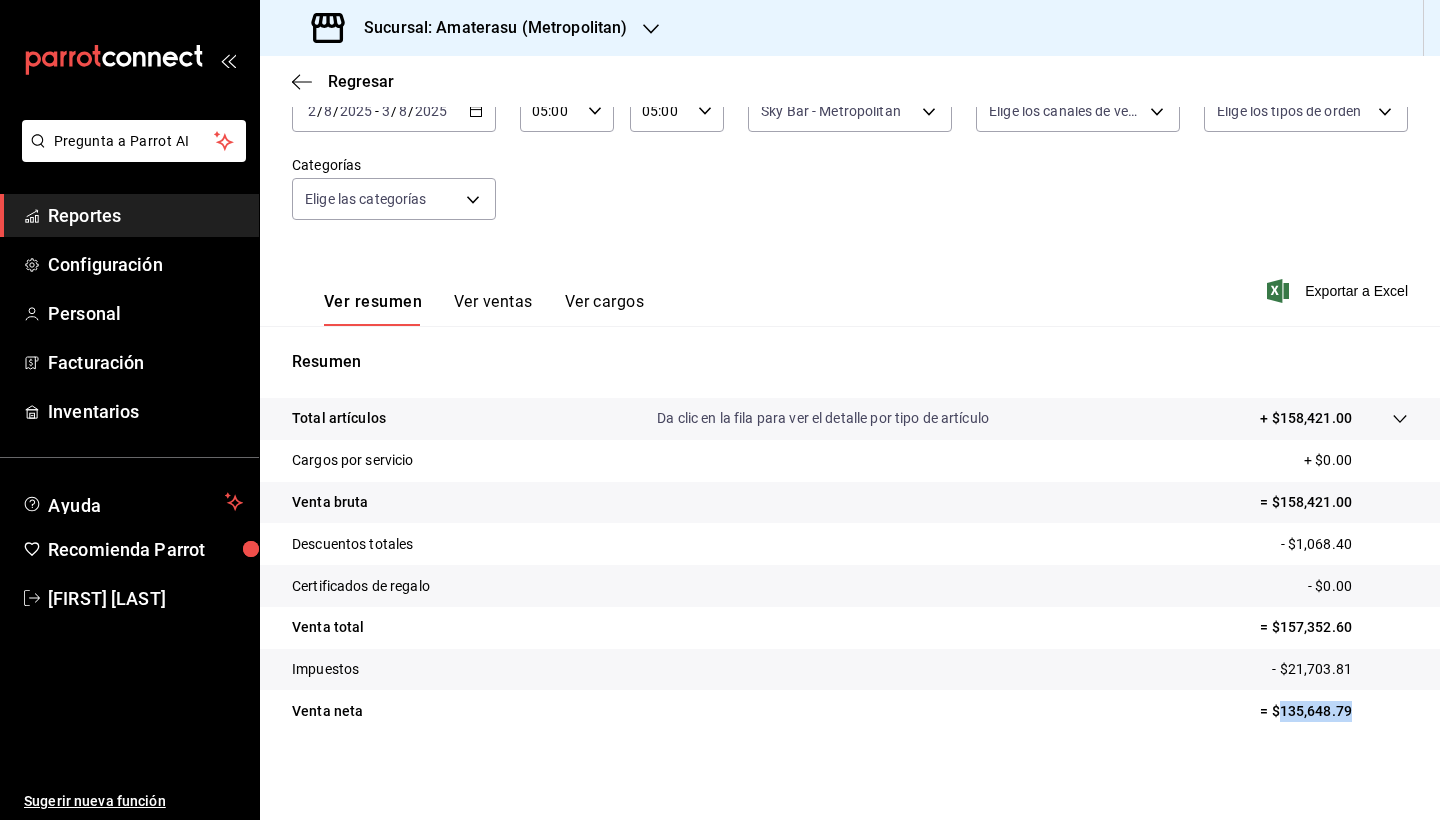 drag, startPoint x: 1264, startPoint y: 714, endPoint x: 1364, endPoint y: 711, distance: 100.04499 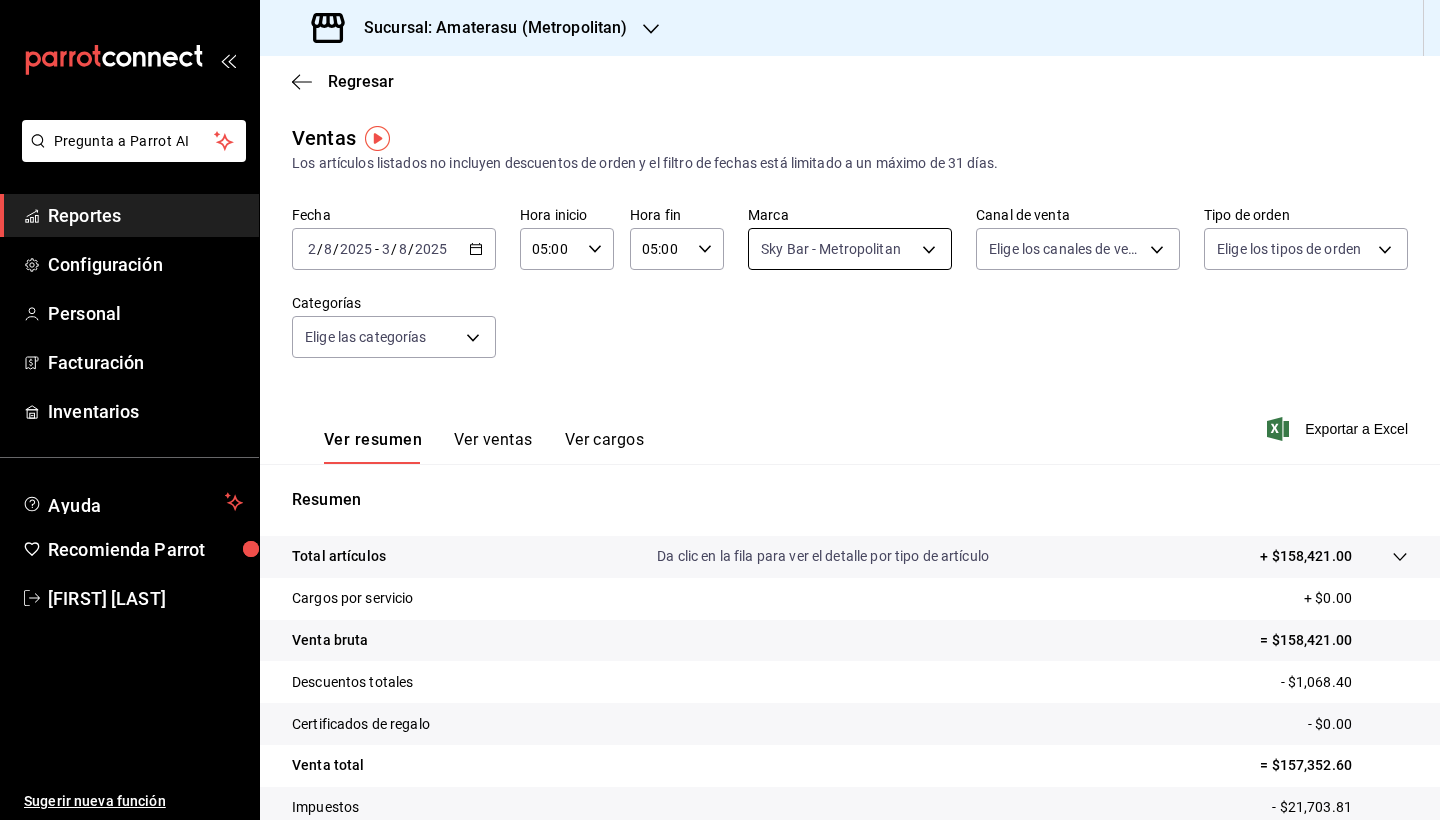 click on "Pregunta a Parrot AI Reportes   Configuración   Personal   Facturación   Inventarios   Ayuda Recomienda Parrot   [FIRST] [LAST]   Sugerir nueva función   Sucursal: Amaterasu (Metropolitan) Regresar Ventas Los artículos listados no incluyen descuentos de orden y el filtro de fechas está limitado a un máximo de 31 días. Fecha [DATE] [DATE] - [DATE] [DATE] Hora inicio 05:00 Hora inicio Hora fin 05:00 Hora fin Marca Sky Bar - Metropolitan f3afaab8-8c3d-4e49-a299-af9bdf6027b2 Canal de venta Elige los canales de venta Tipo de orden Elige los tipos de orden Categorías Elige las categorías Ver resumen Ver ventas Ver cargos Exportar a Excel Resumen Total artículos Da clic en la fila para ver el detalle por tipo de artículo + $158,421.00 Cargos por servicio + $0.00 Venta bruta = $158,421.00 Descuentos totales - $1,068.40 Certificados de regalo - $0.00 Venta total = $157,352.60 Impuestos - $21,703.81 Venta neta = $135,648.79 GANA 1 MES GRATIS EN TU SUSCRIPCIÓN AQUÍ Ver video tutorial" at bounding box center (720, 410) 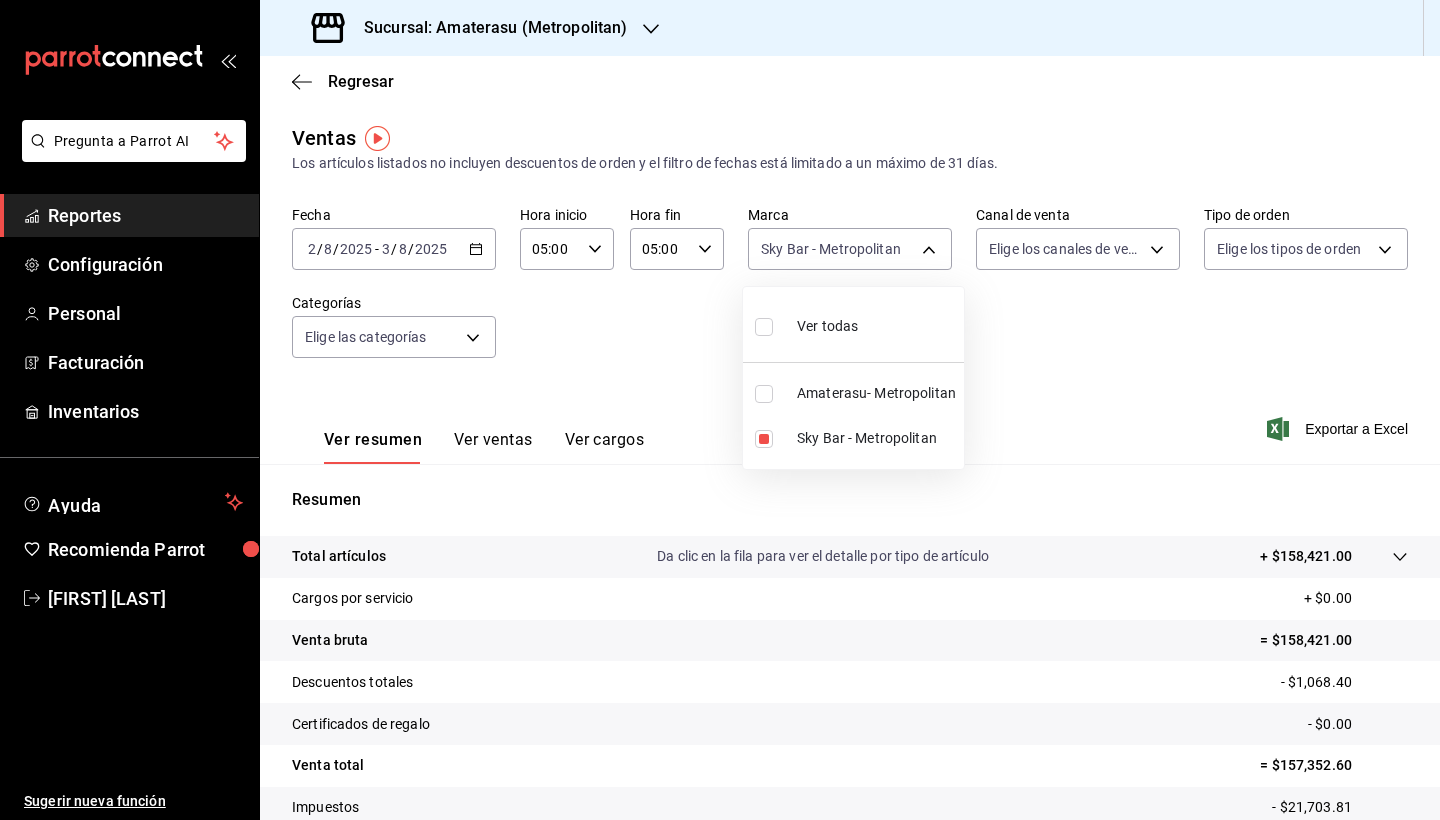 click at bounding box center [764, 327] 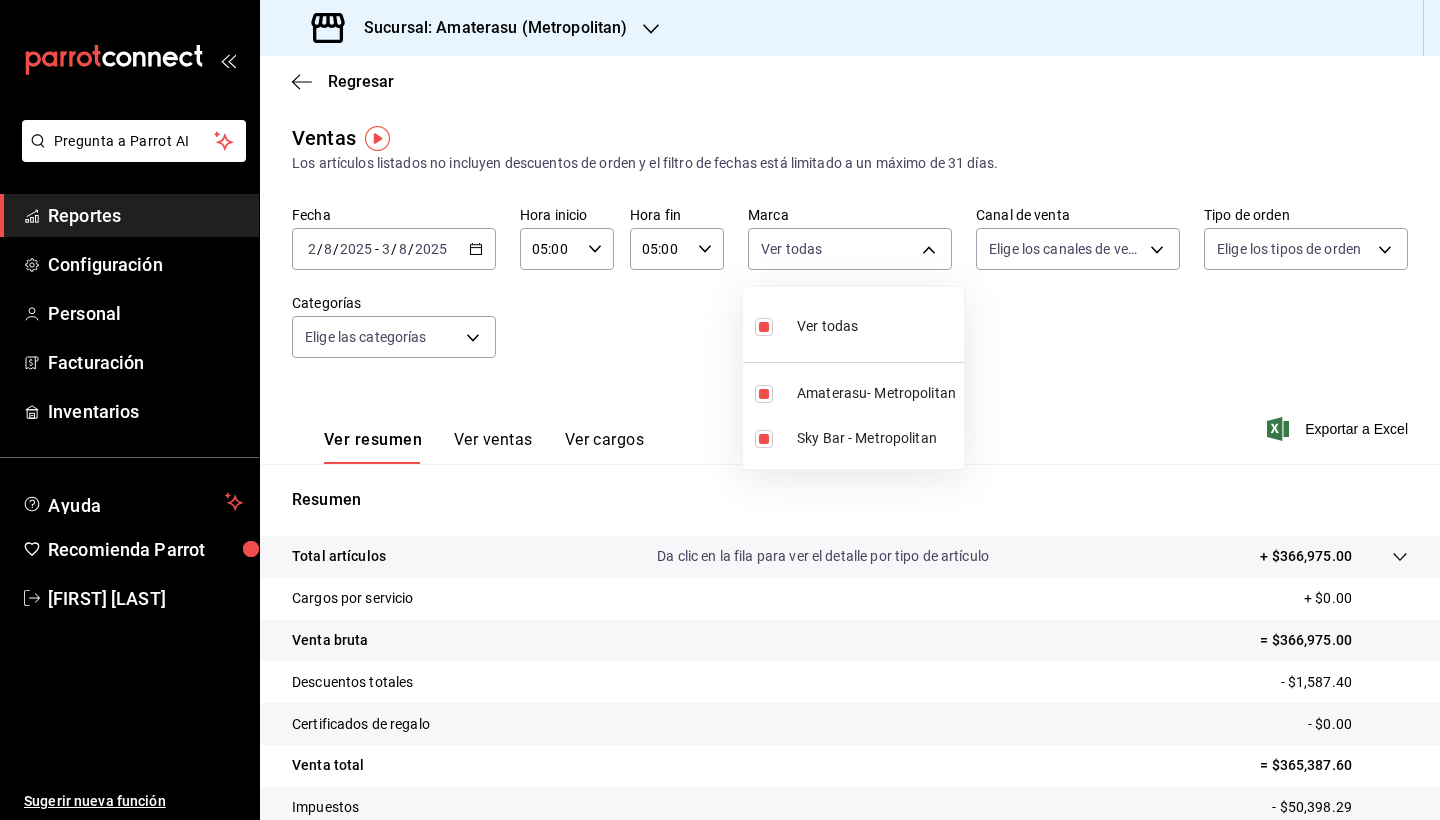 click at bounding box center (764, 327) 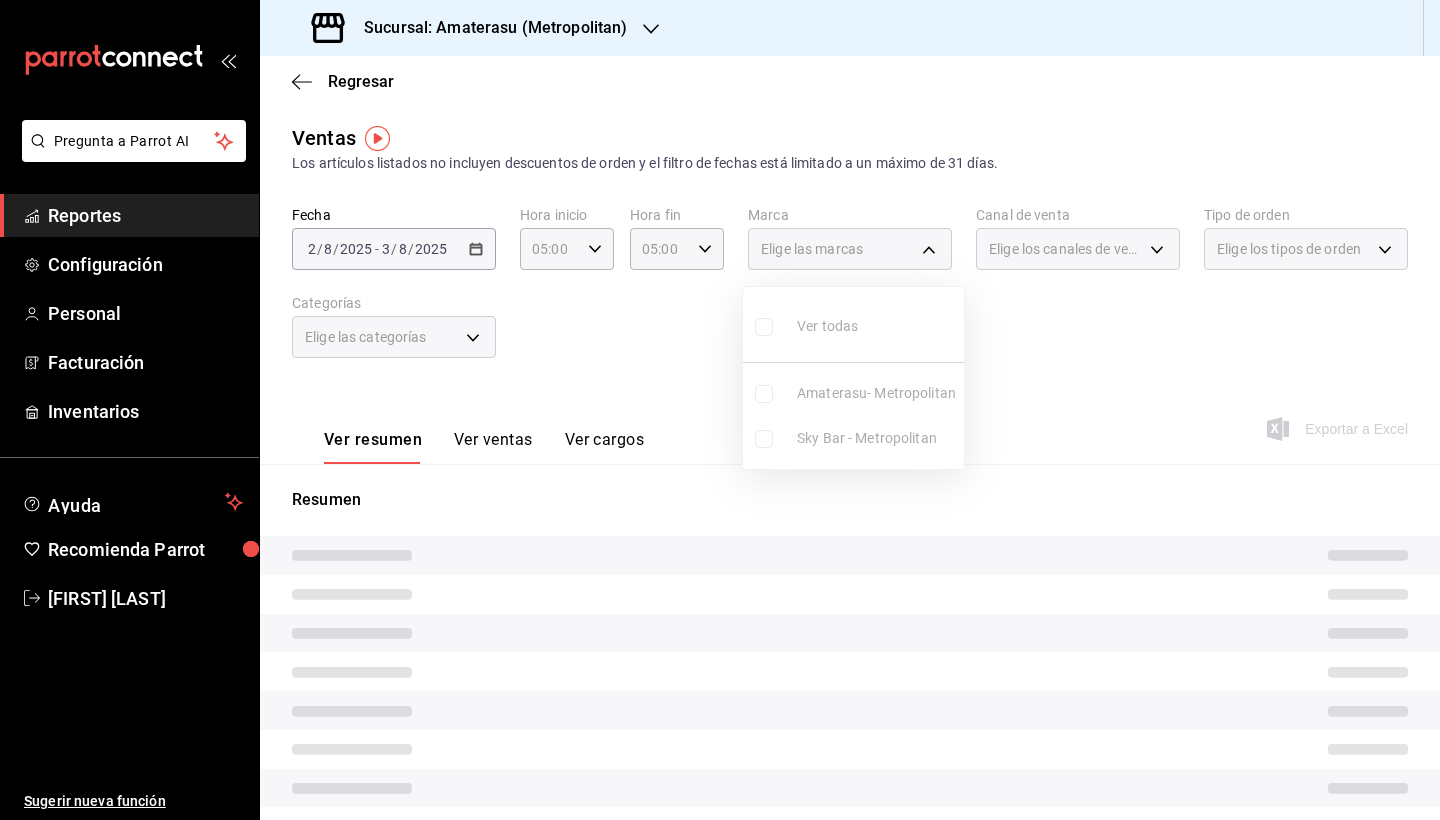 click on "Ver todas Amaterasu- Metropolitan Sky Bar - Metropolitan" at bounding box center [853, 378] 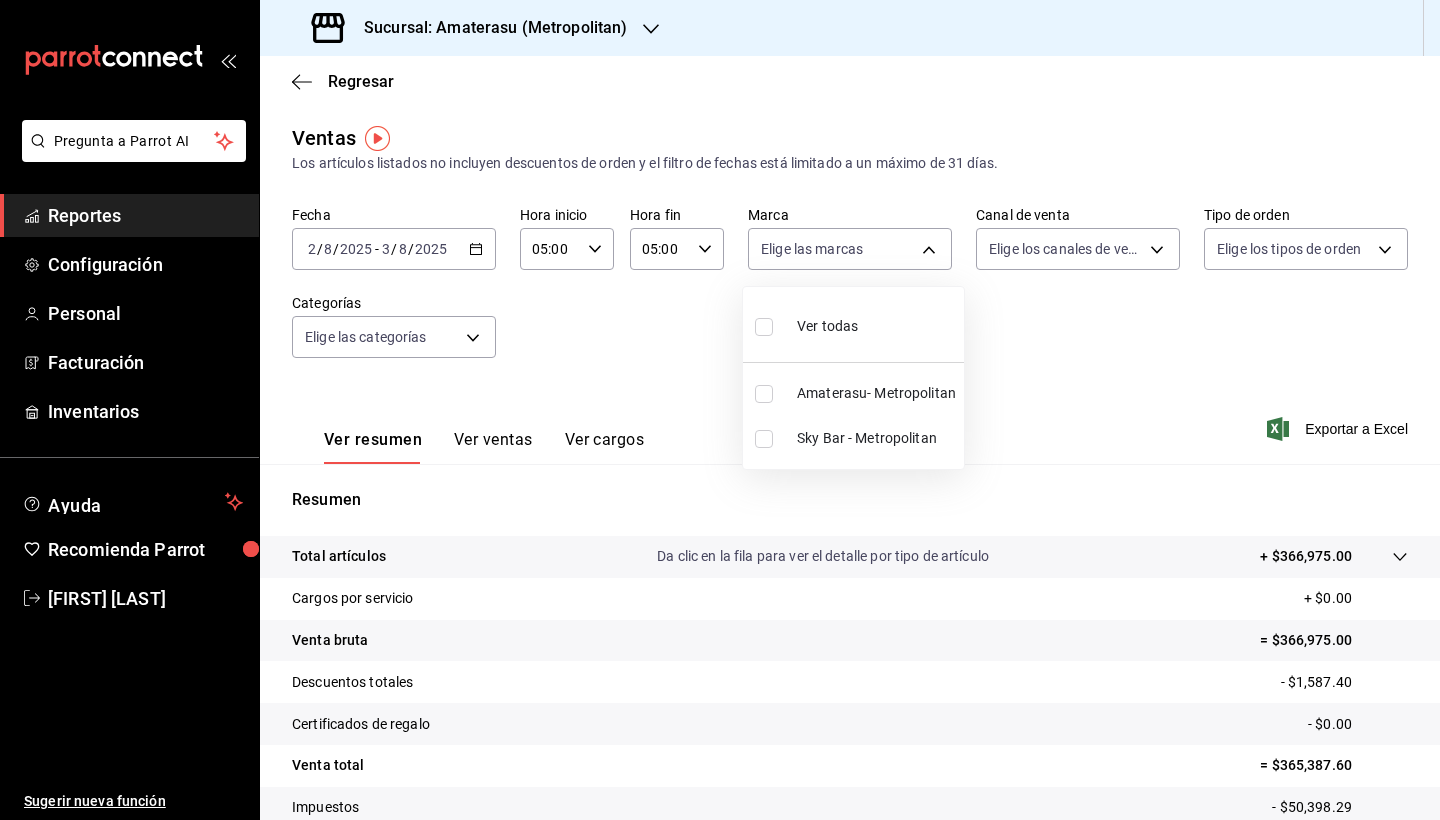 click at bounding box center [764, 394] 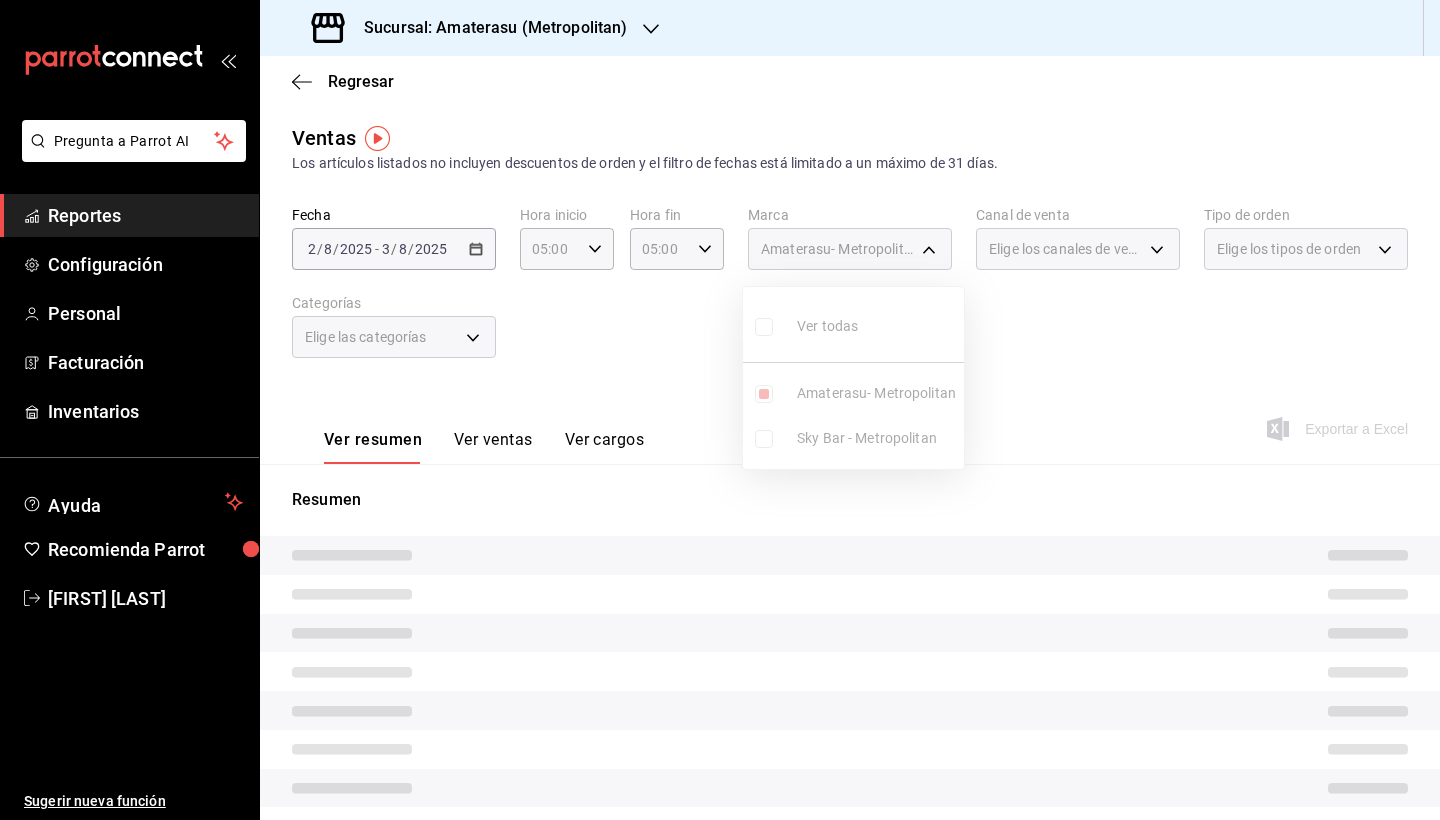 click at bounding box center (720, 410) 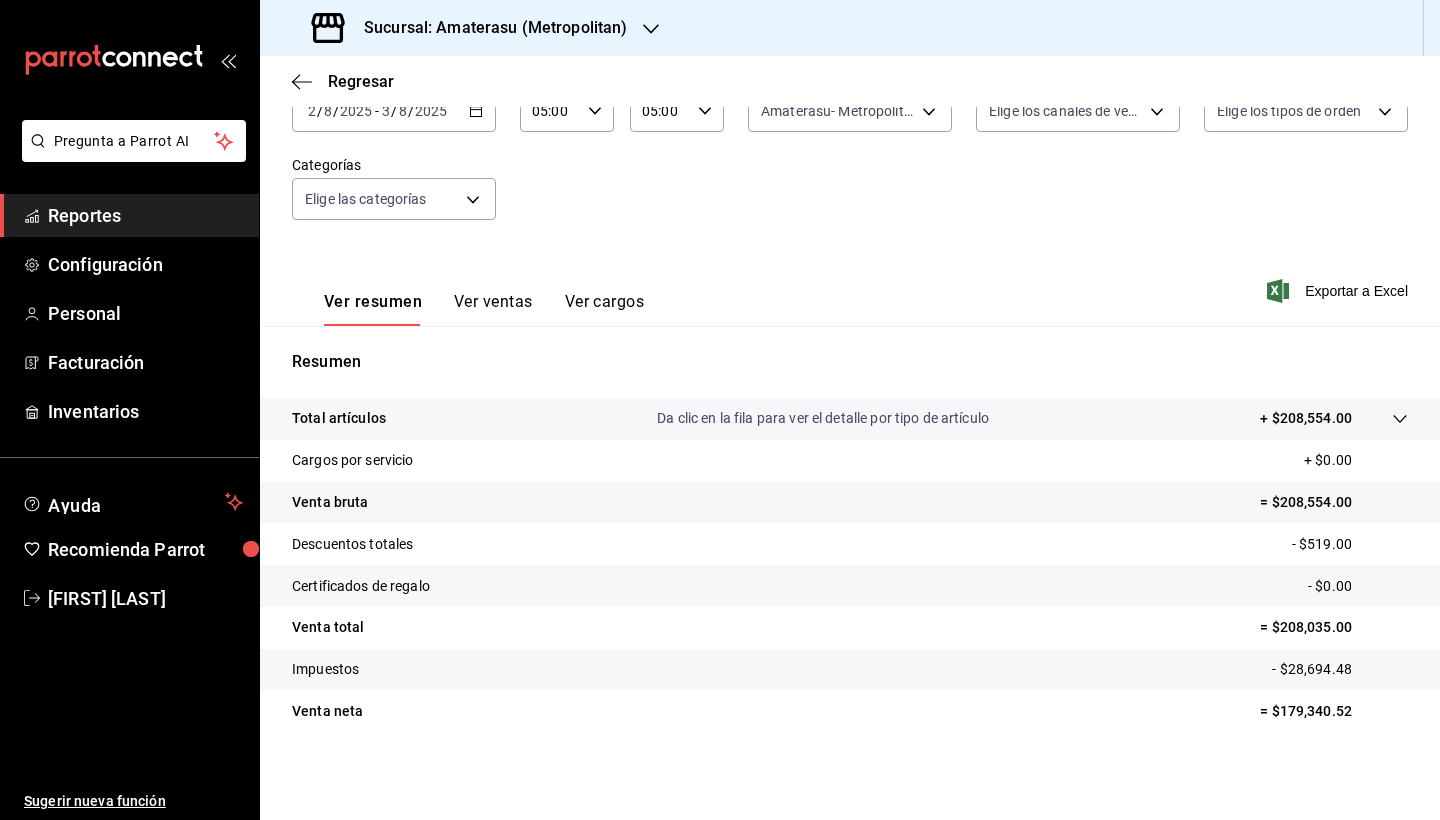 scroll, scrollTop: 138, scrollLeft: 0, axis: vertical 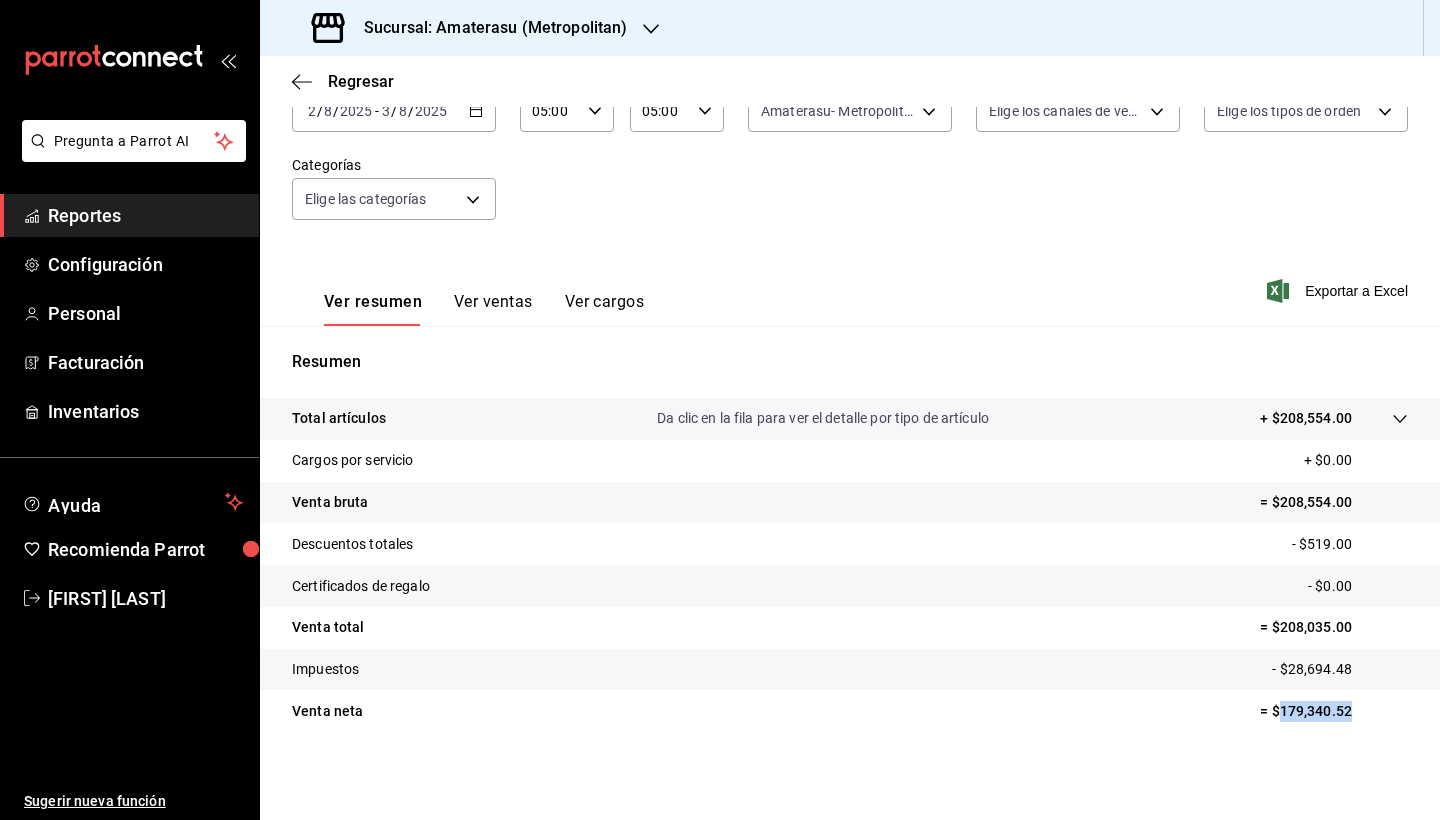 drag, startPoint x: 1271, startPoint y: 713, endPoint x: 1349, endPoint y: 711, distance: 78.025635 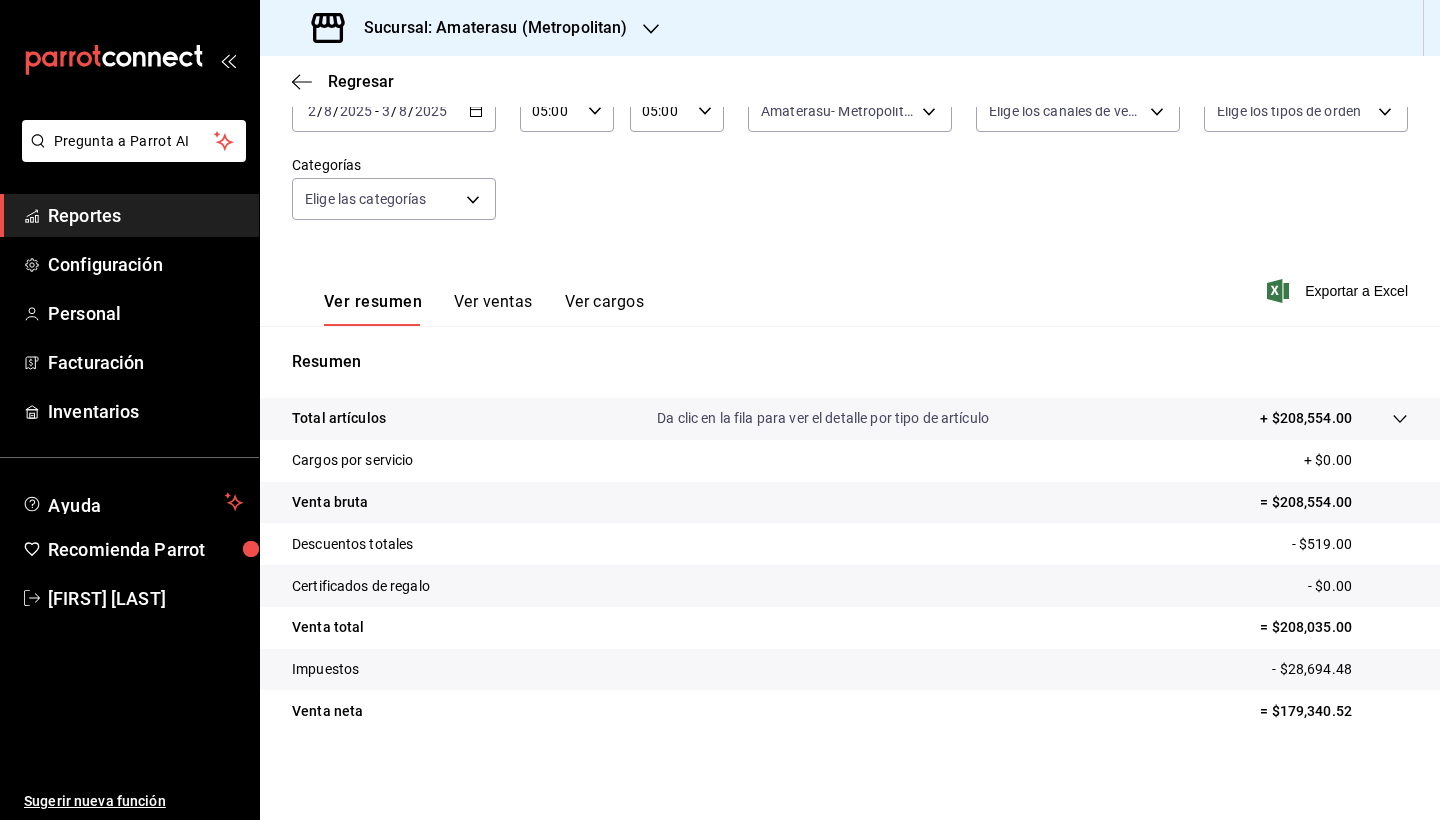 click on "Resumen Total artículos Da clic en la fila para ver el detalle por tipo de artículo + $208,554.00 Cargos por servicio + $0.00 Venta bruta = $208,554.00 Descuentos totales - $519.00 Certificados de regalo - $0.00 Venta total = $208,035.00 Impuestos - $28,694.48 Venta neta = $179,340.52" at bounding box center [850, 553] 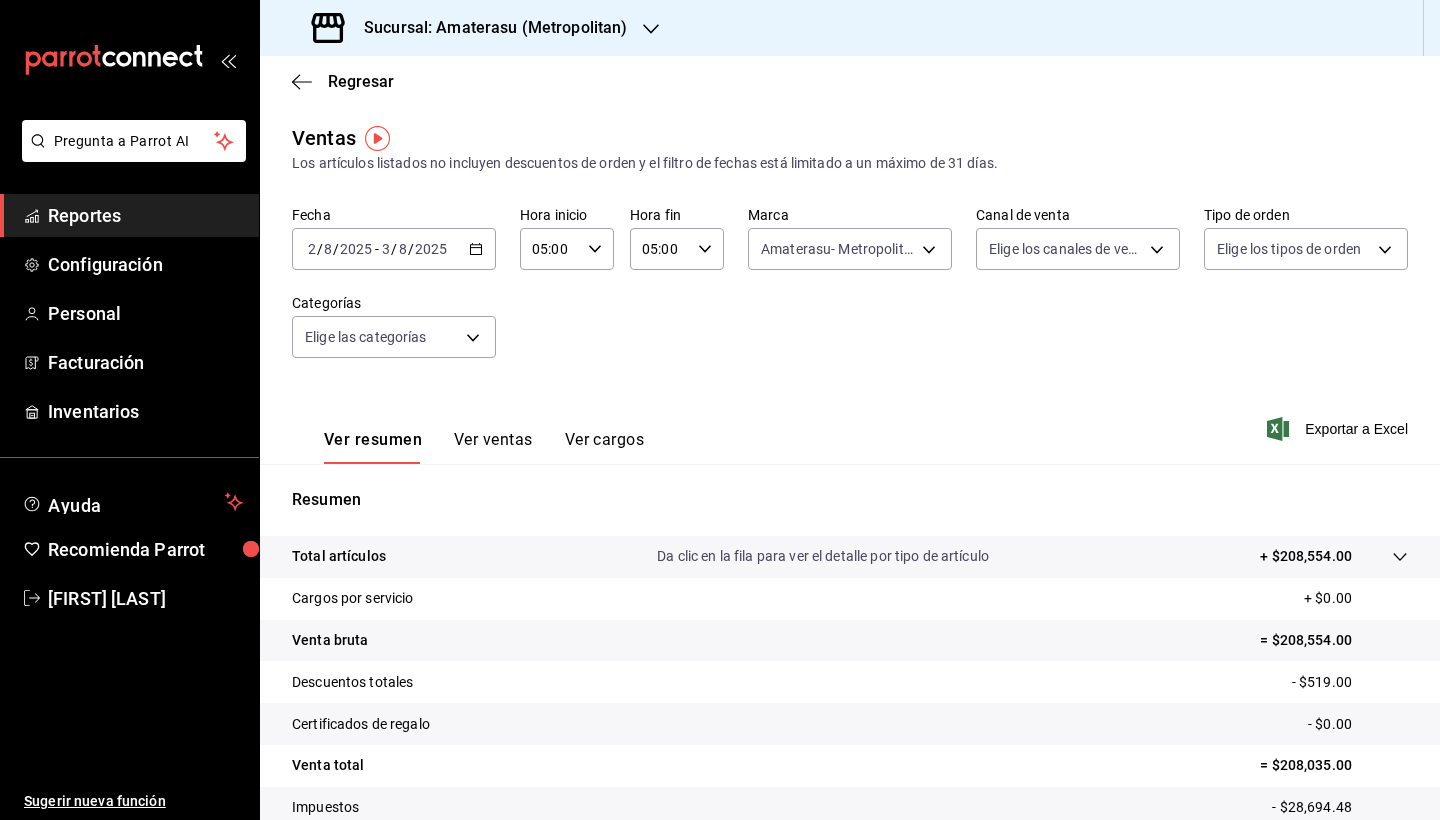 scroll, scrollTop: 138, scrollLeft: 0, axis: vertical 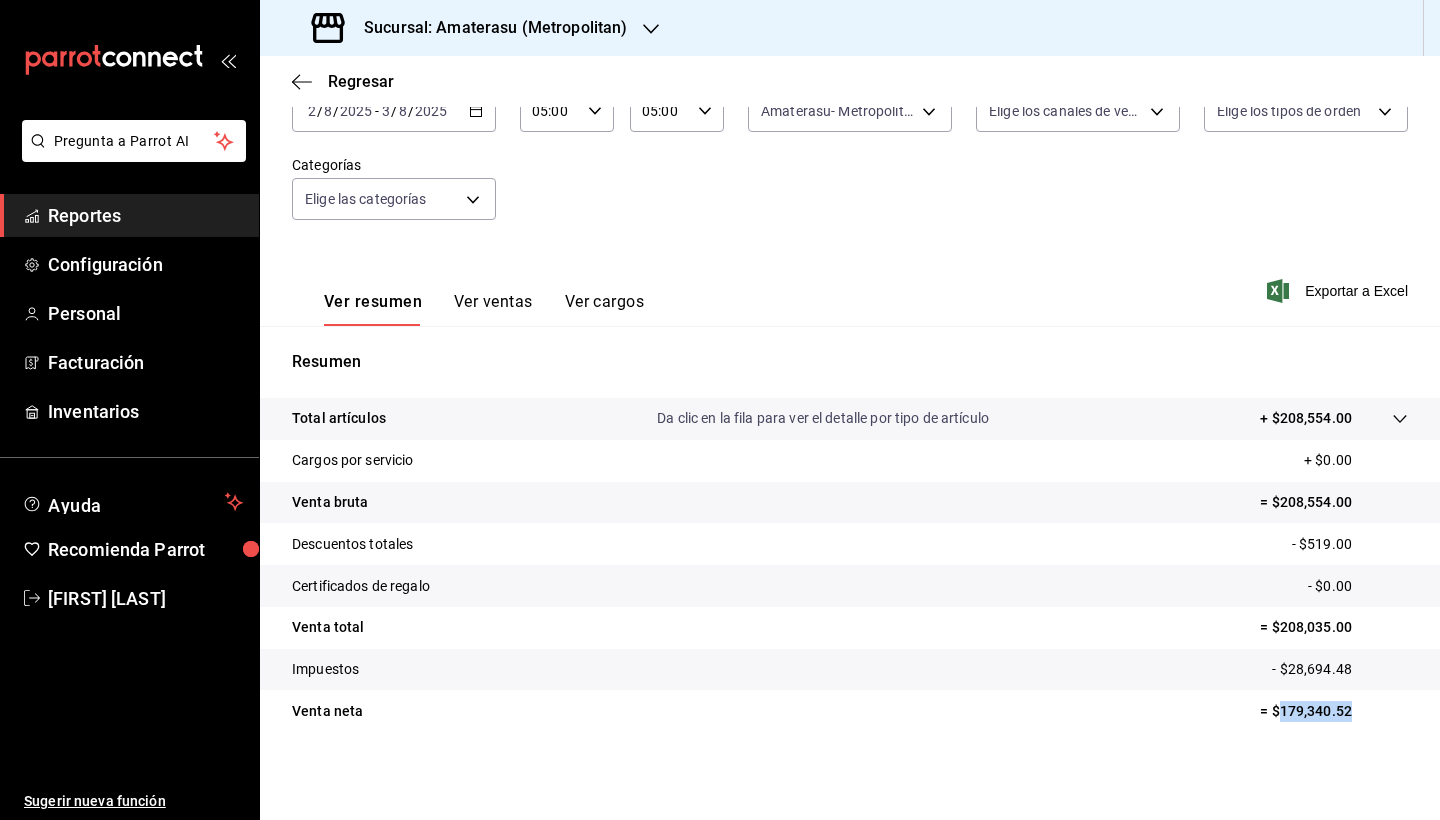 drag, startPoint x: 1265, startPoint y: 713, endPoint x: 1351, endPoint y: 708, distance: 86.145226 